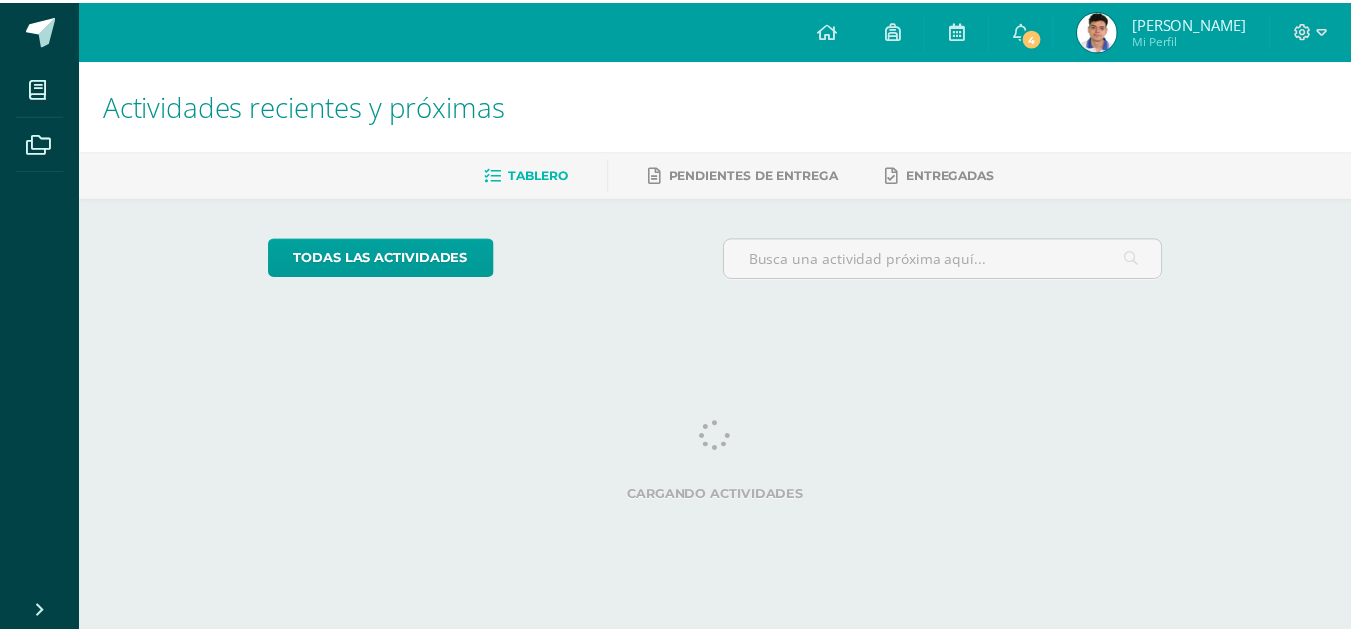 scroll, scrollTop: 0, scrollLeft: 0, axis: both 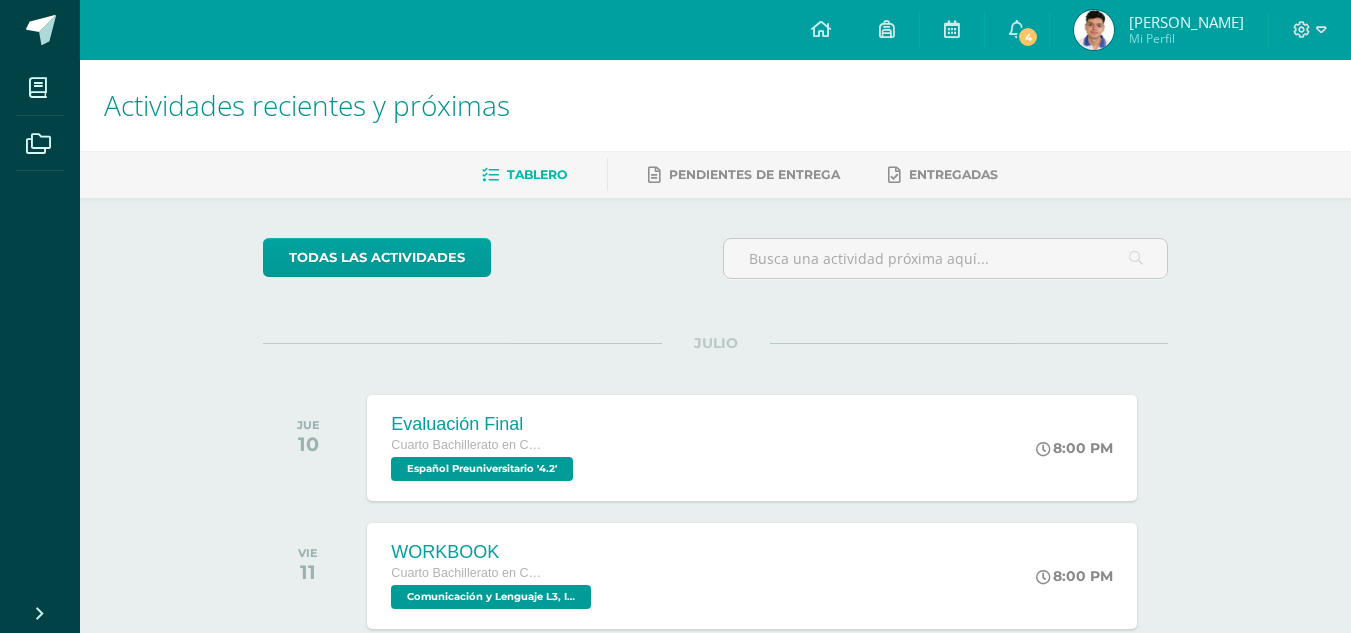 click on "[PERSON_NAME]" at bounding box center (1186, 22) 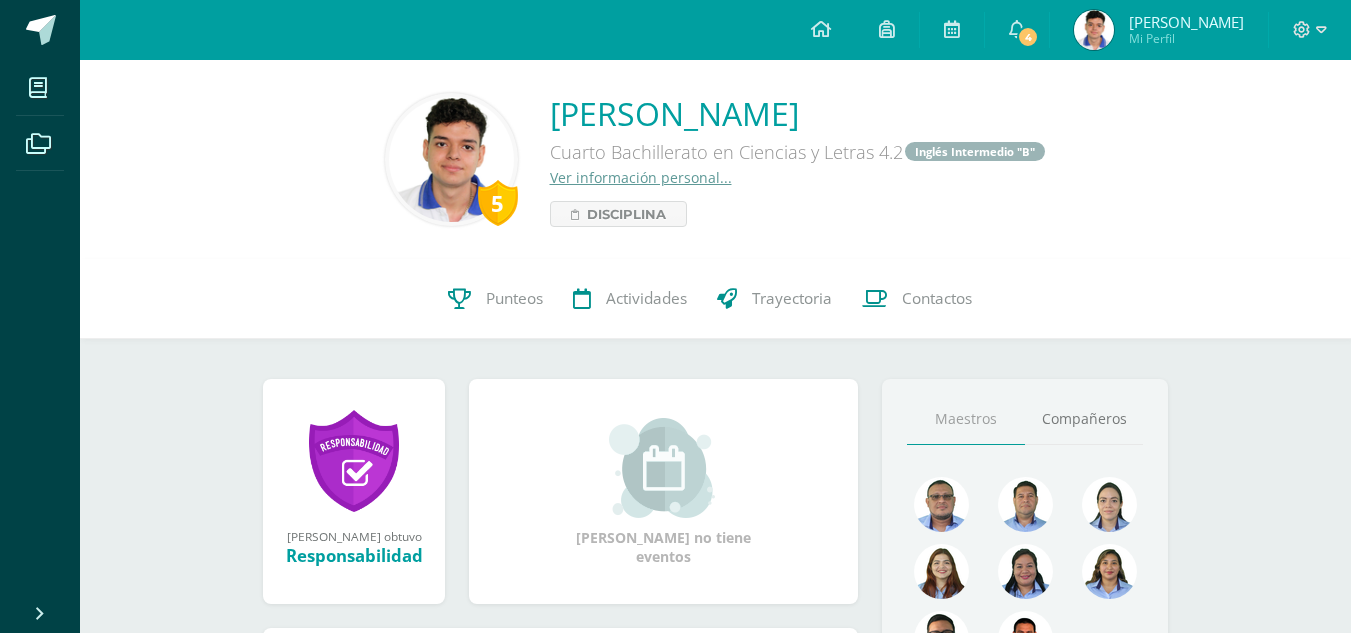 scroll, scrollTop: 0, scrollLeft: 0, axis: both 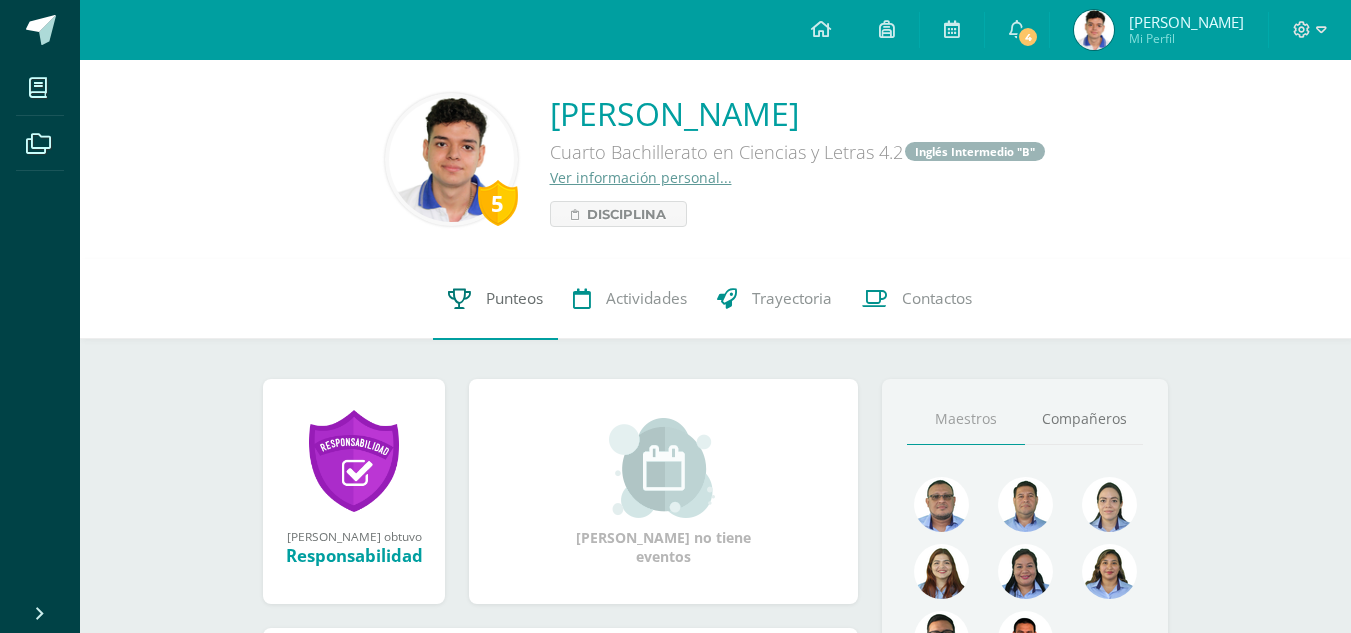 click on "Punteos" at bounding box center [514, 299] 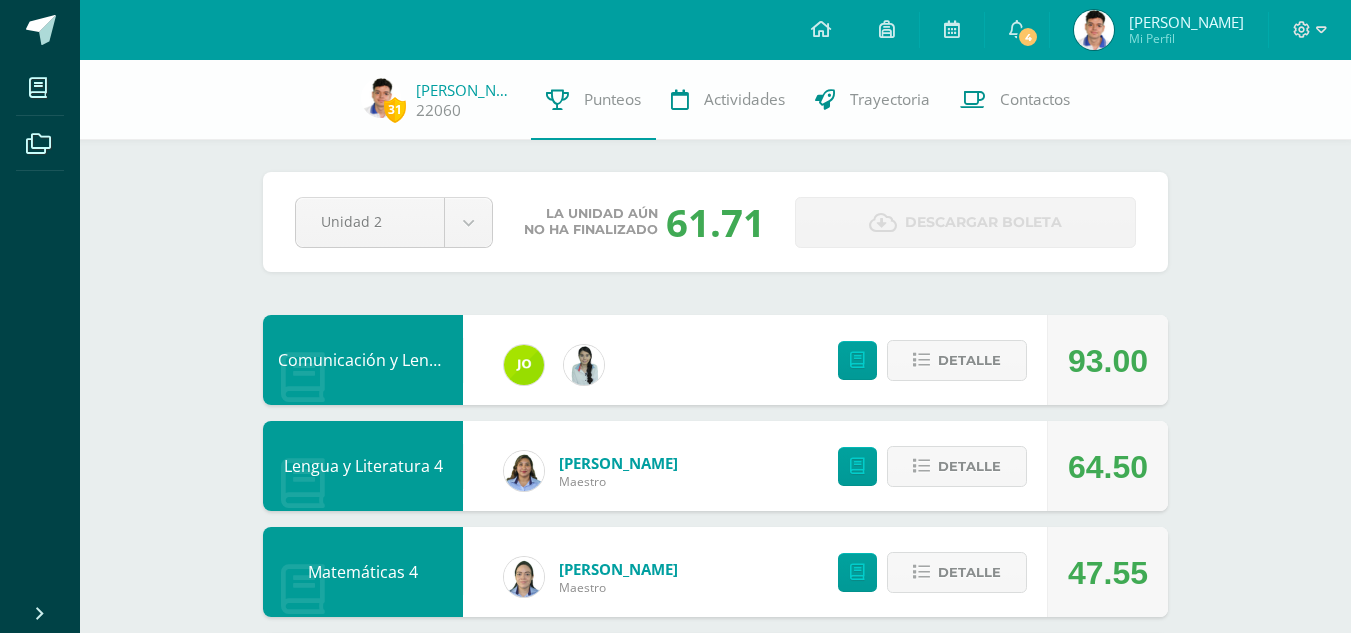 scroll, scrollTop: 0, scrollLeft: 0, axis: both 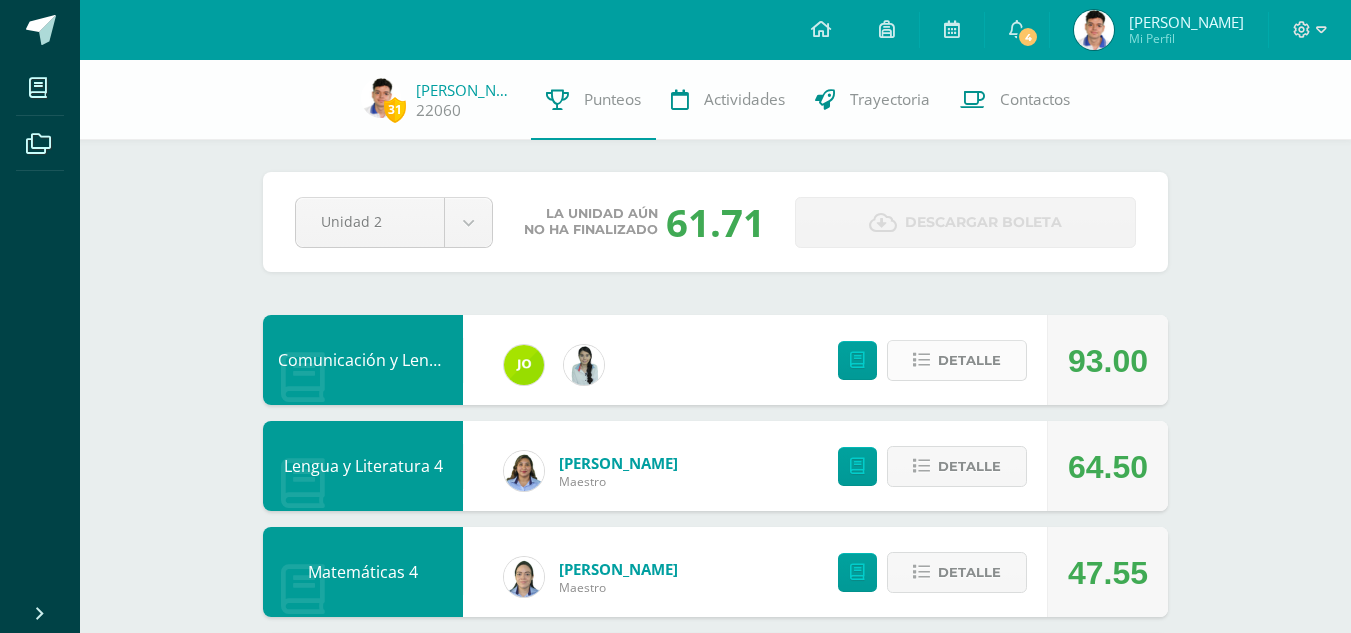 click on "Detalle" at bounding box center [969, 360] 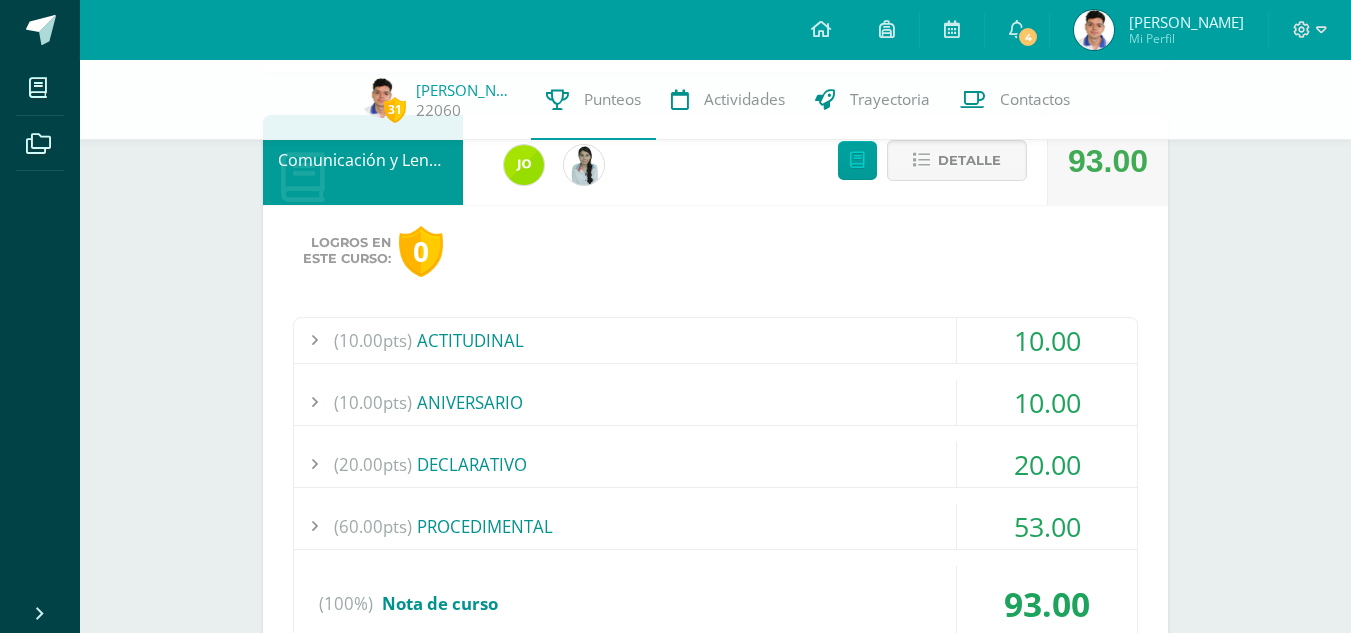 scroll, scrollTop: 300, scrollLeft: 0, axis: vertical 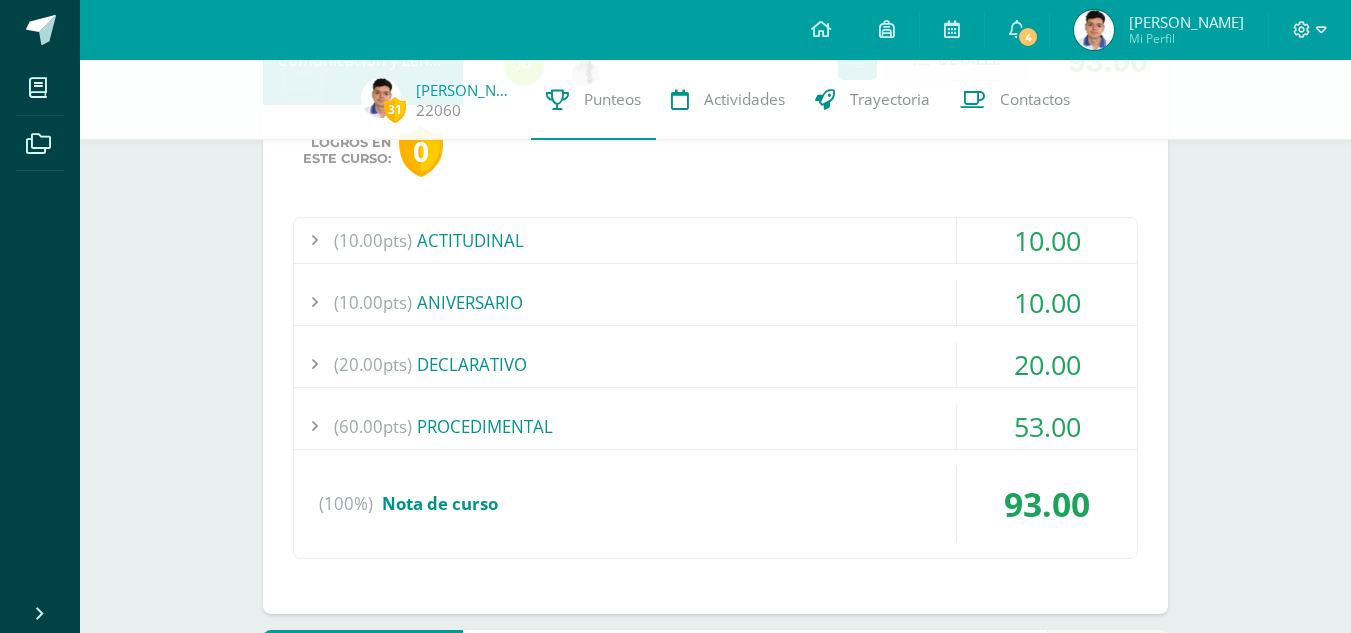 click on "53.00" at bounding box center [1047, 426] 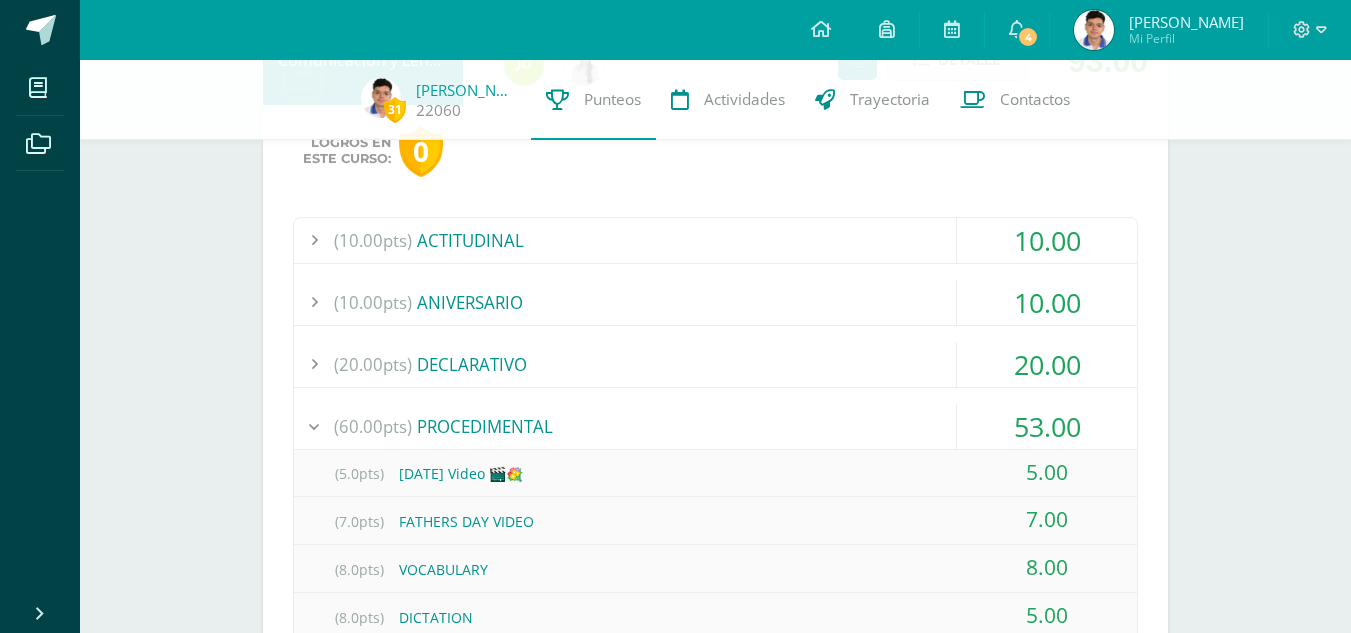 click on "53.00" at bounding box center (1047, 426) 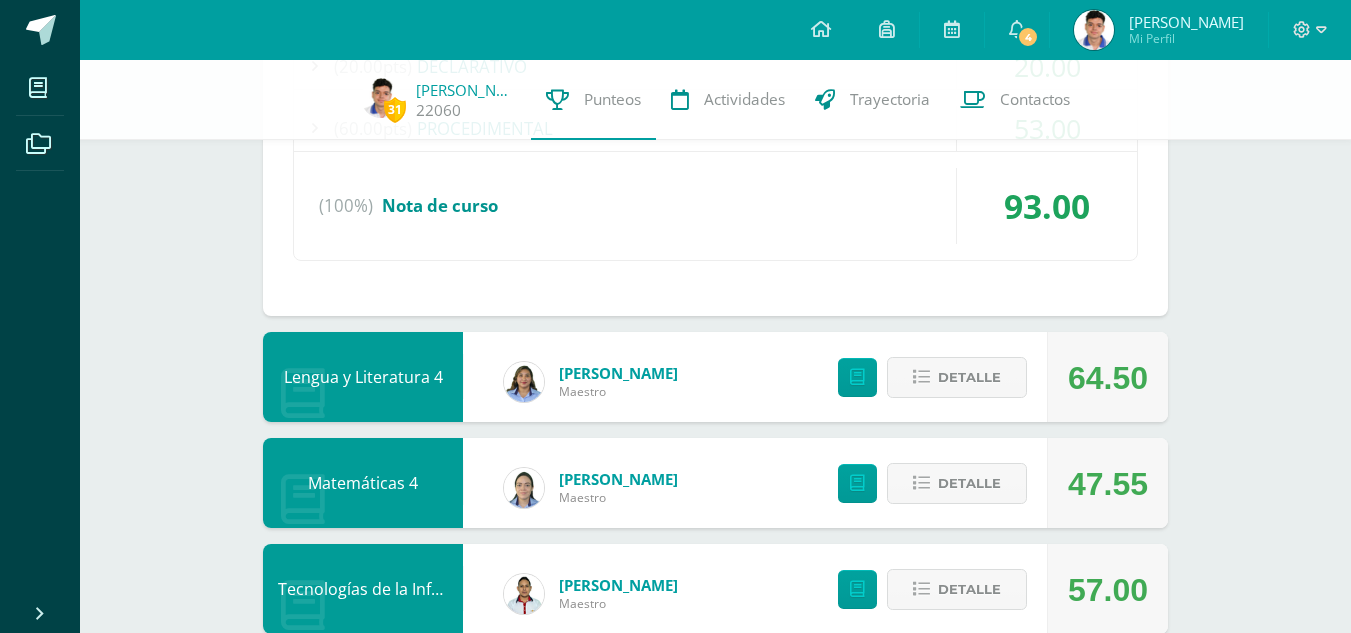 scroll, scrollTop: 600, scrollLeft: 0, axis: vertical 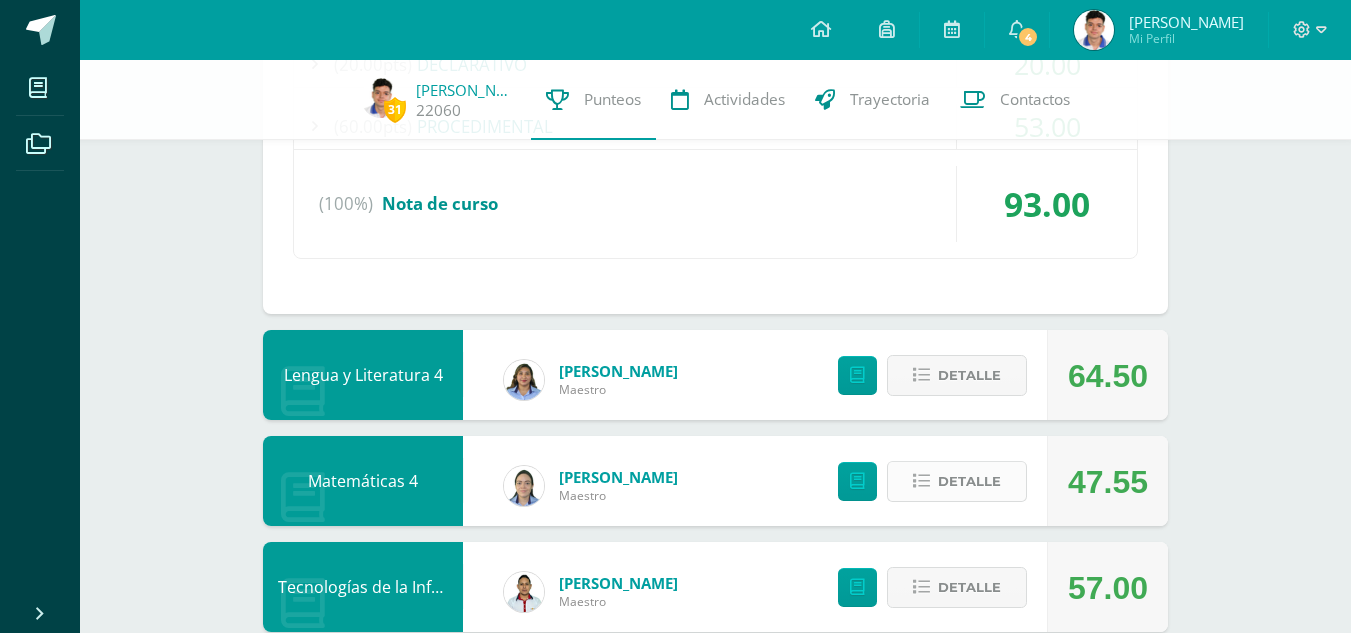 click on "Detalle" at bounding box center [969, 481] 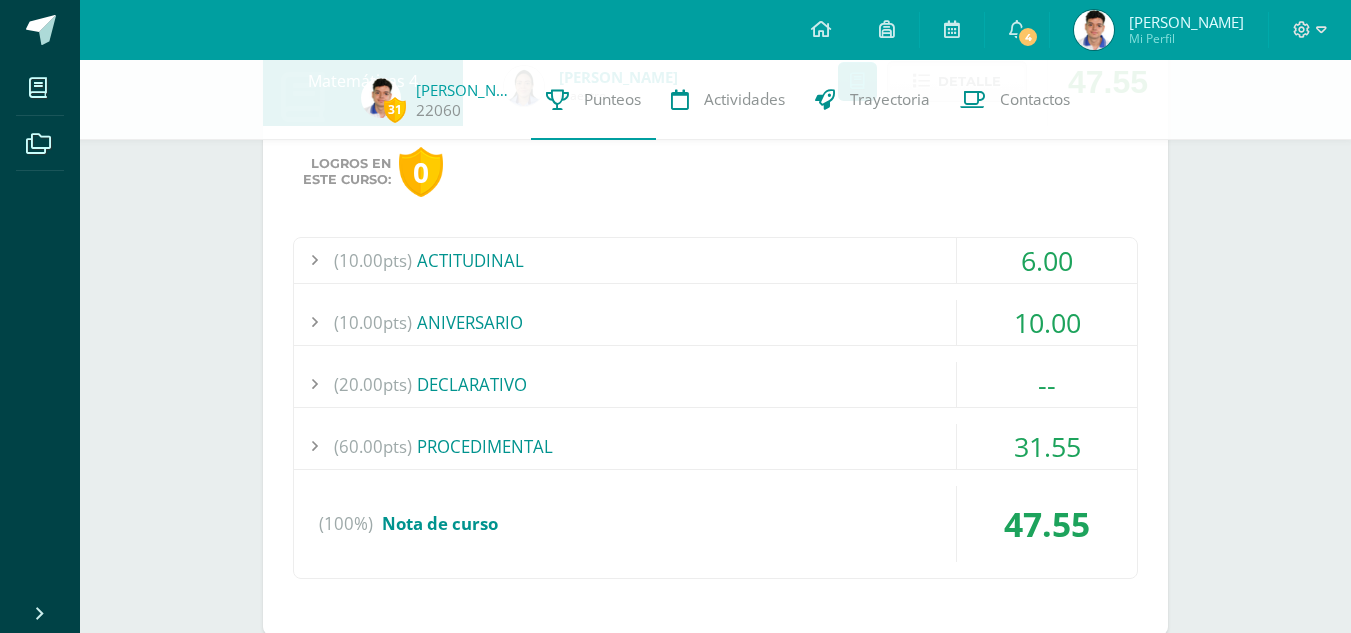 click on "31.55" at bounding box center [1047, 446] 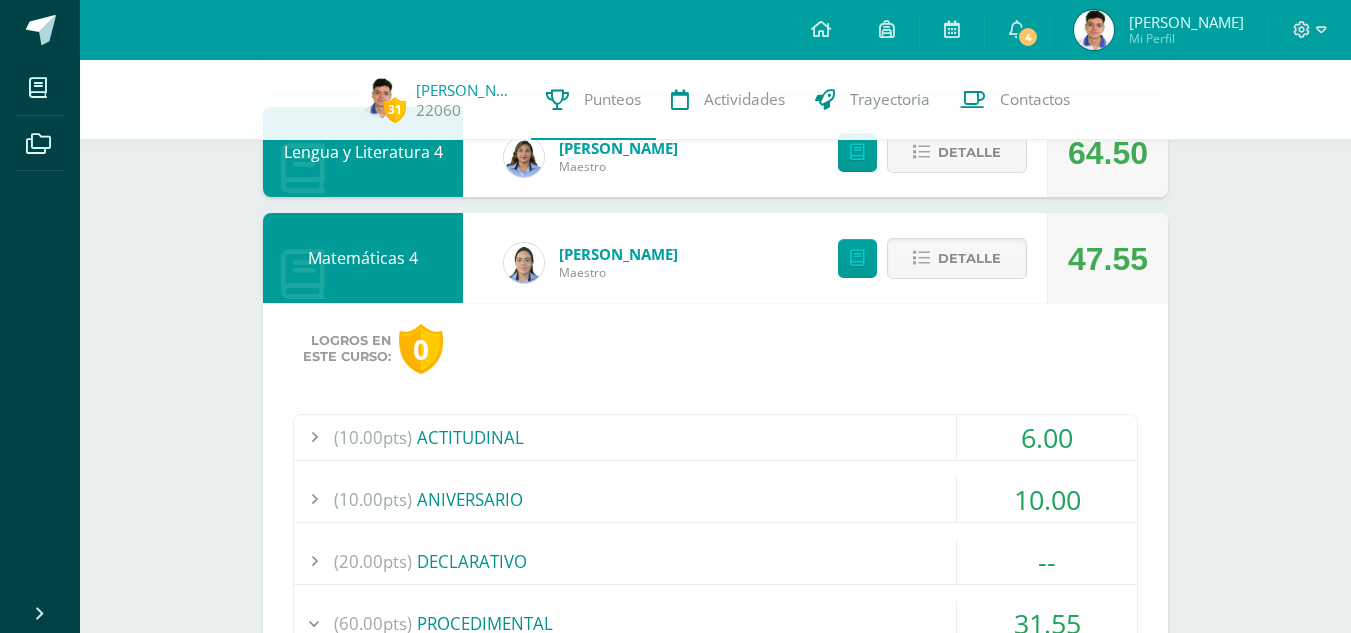 scroll, scrollTop: 800, scrollLeft: 0, axis: vertical 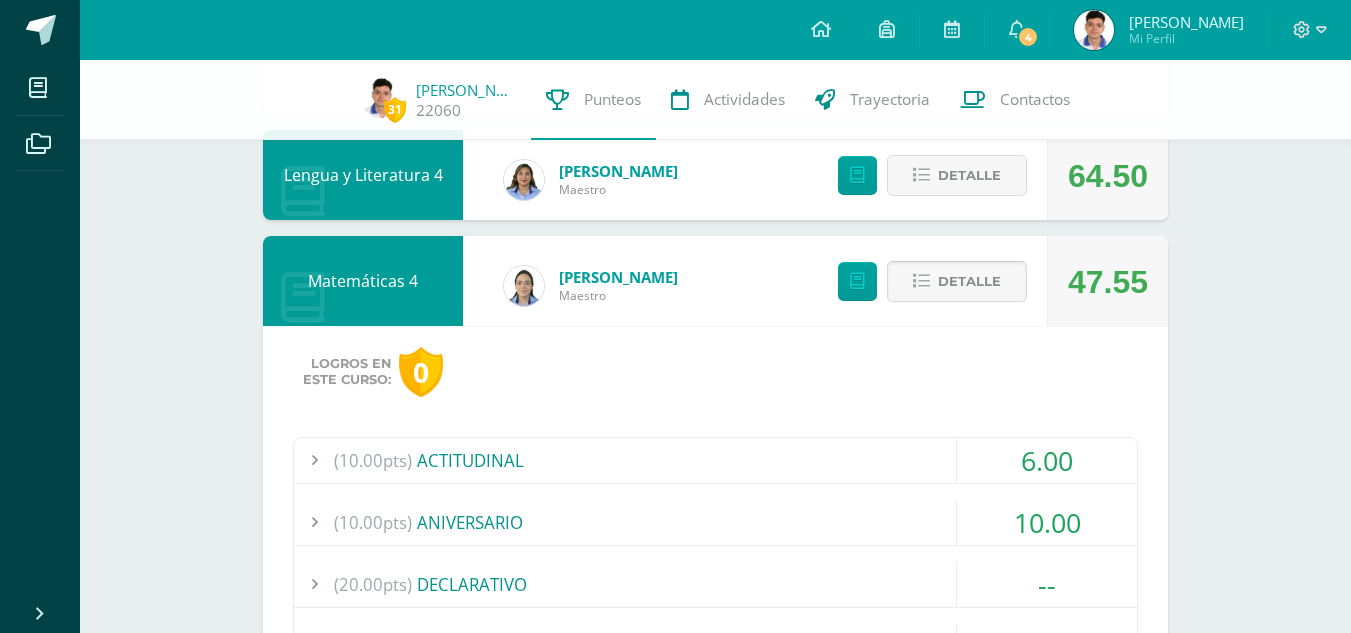 click on "Detalle" at bounding box center [969, 281] 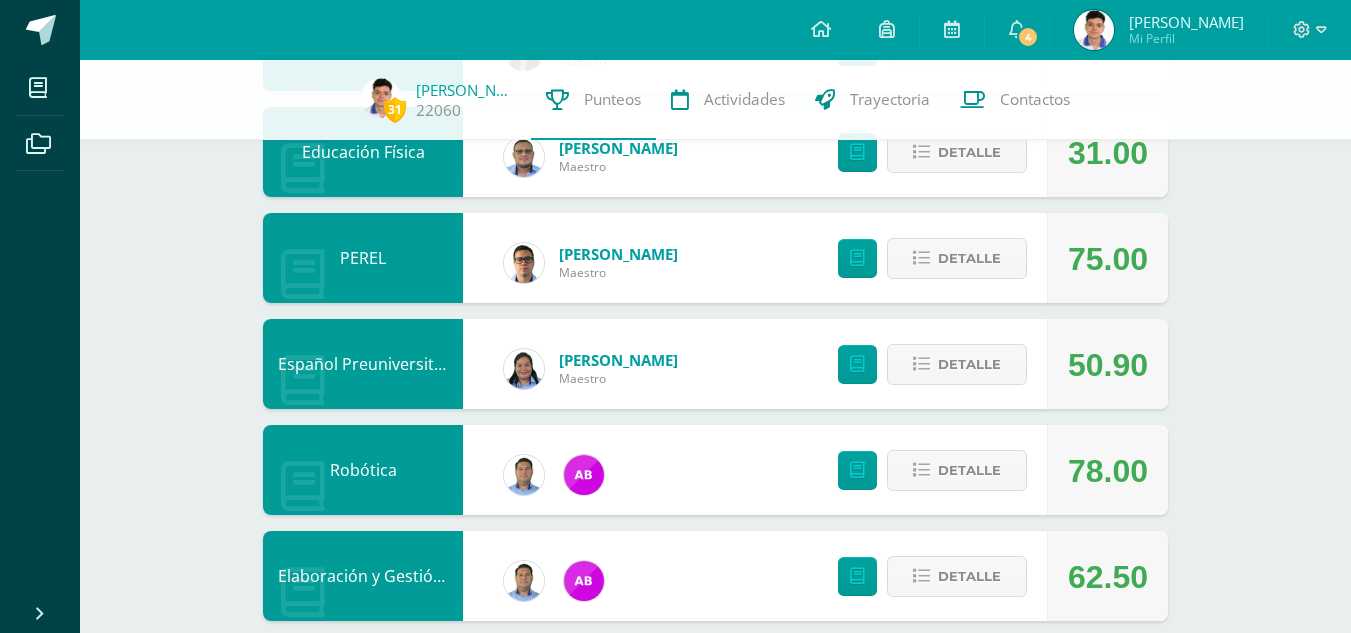 scroll, scrollTop: 1593, scrollLeft: 0, axis: vertical 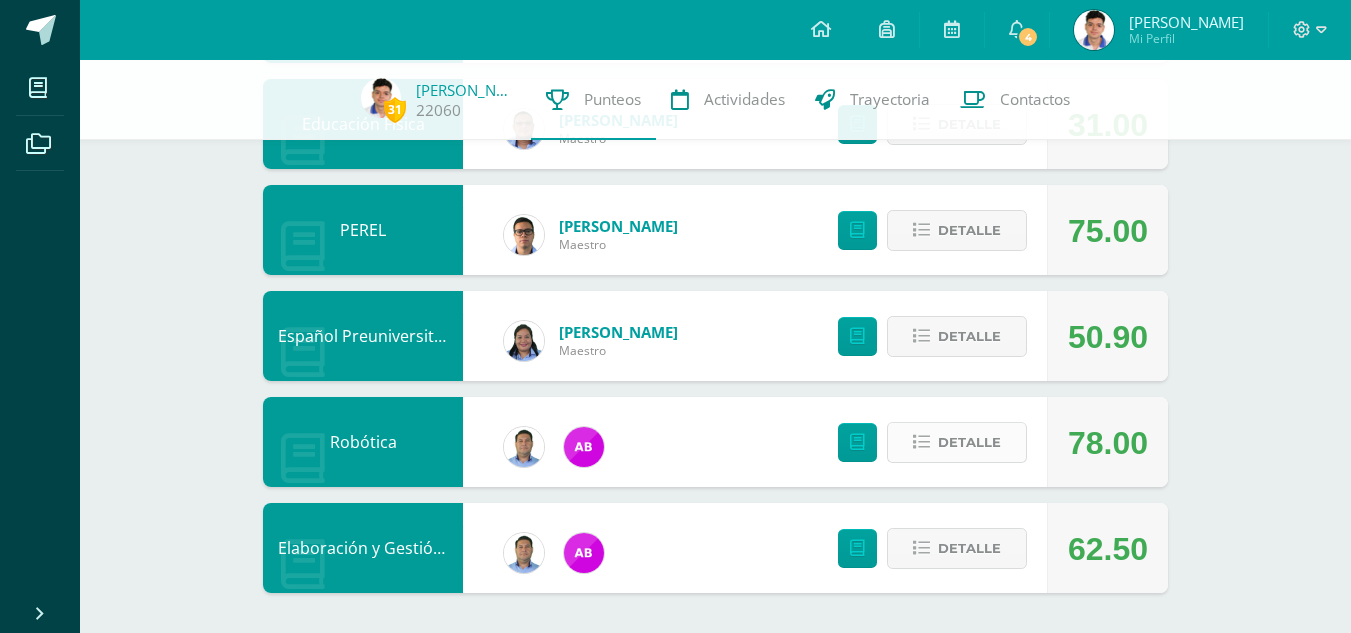 click on "Detalle" at bounding box center [969, 442] 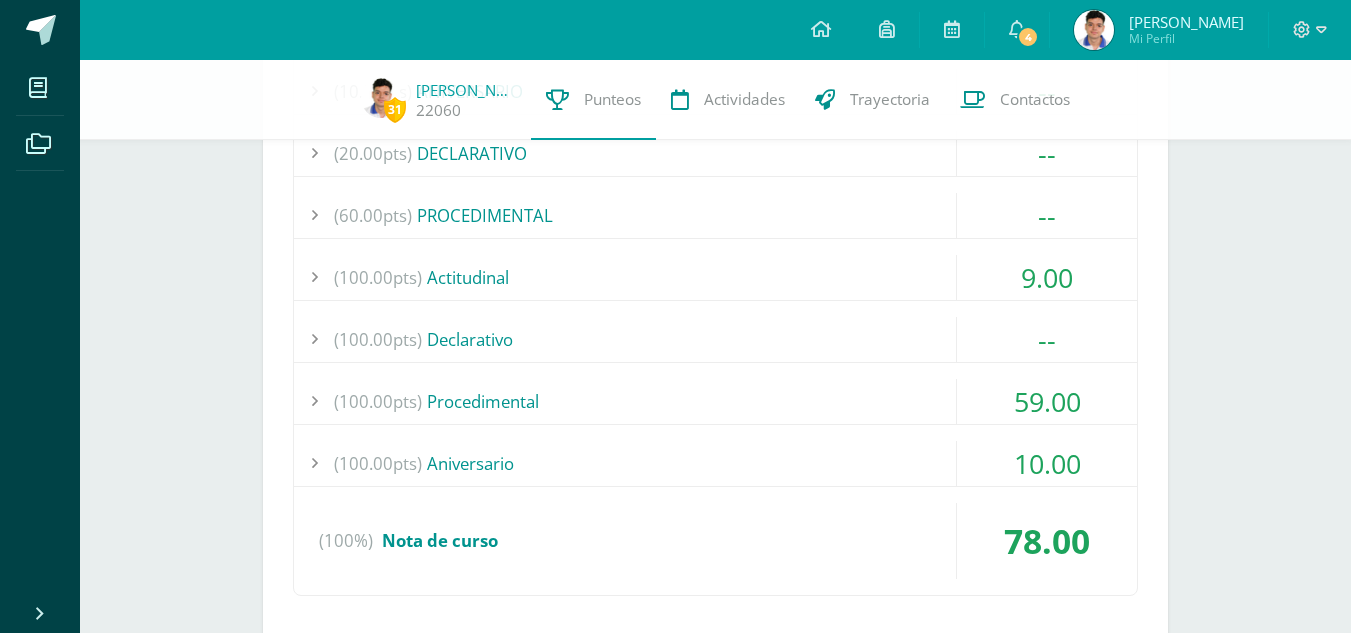 scroll, scrollTop: 2193, scrollLeft: 0, axis: vertical 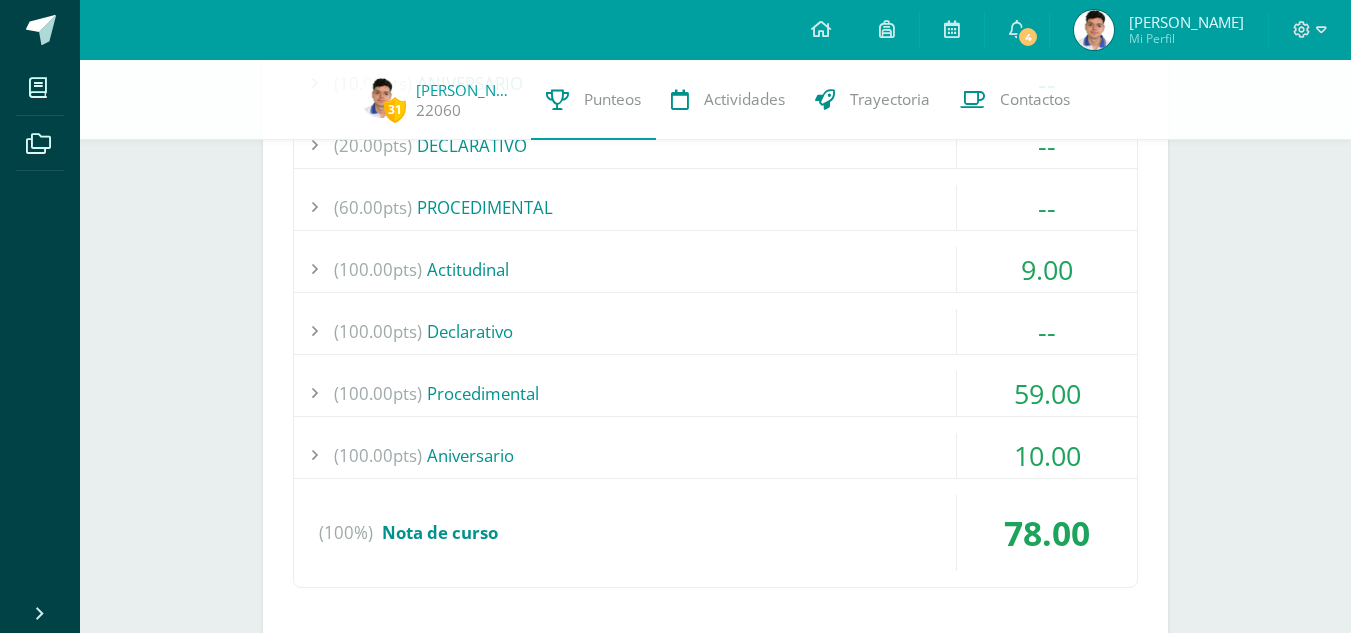 click on "9.00" at bounding box center [1047, 269] 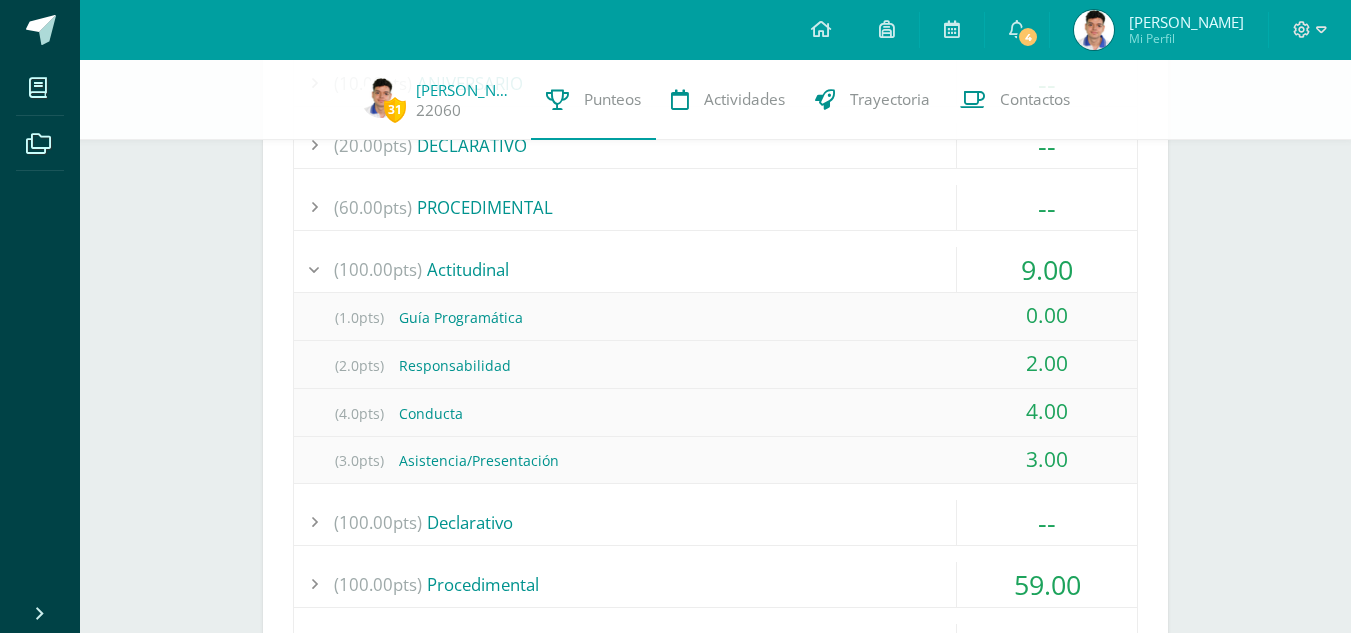 click on "9.00" at bounding box center [1047, 269] 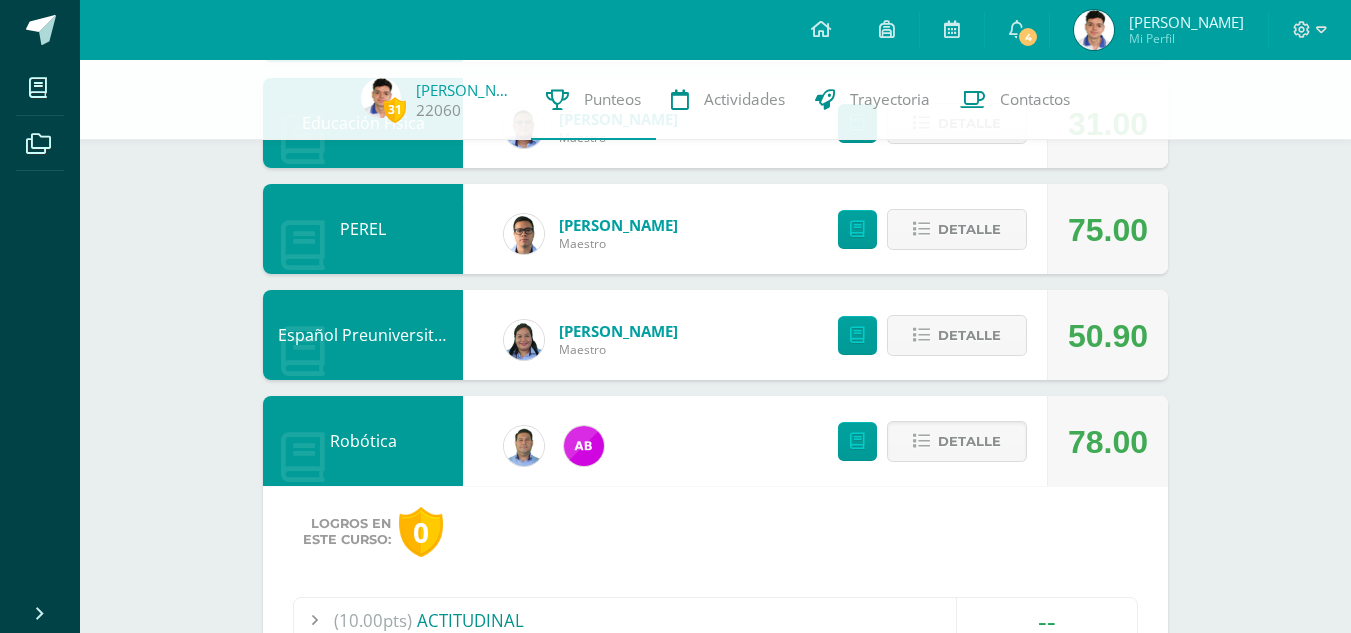 scroll, scrollTop: 1593, scrollLeft: 0, axis: vertical 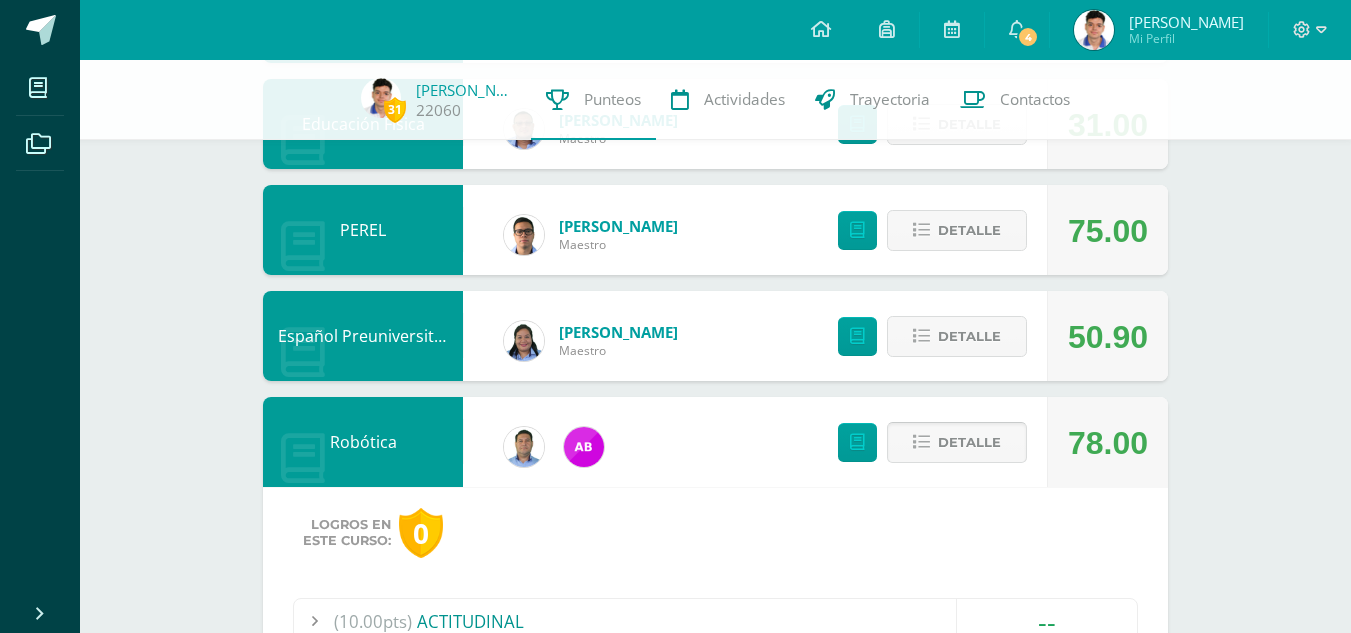 click on "Detalle" at bounding box center (957, 442) 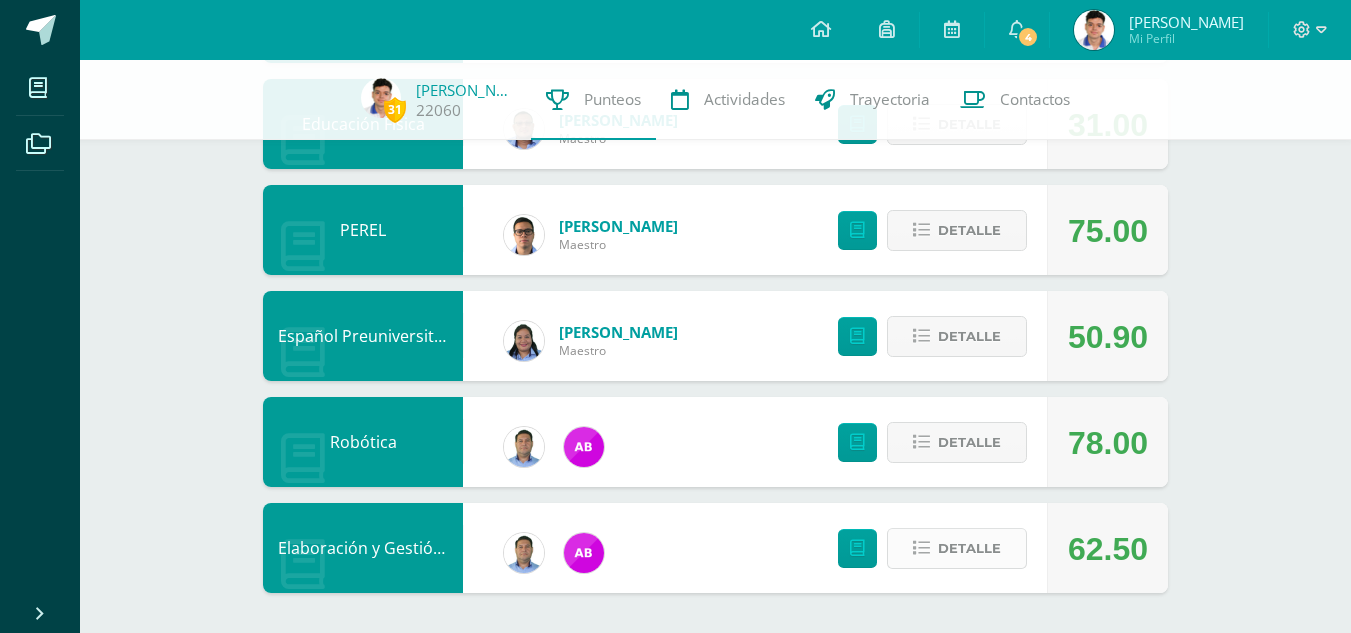 click on "Detalle" at bounding box center [969, 548] 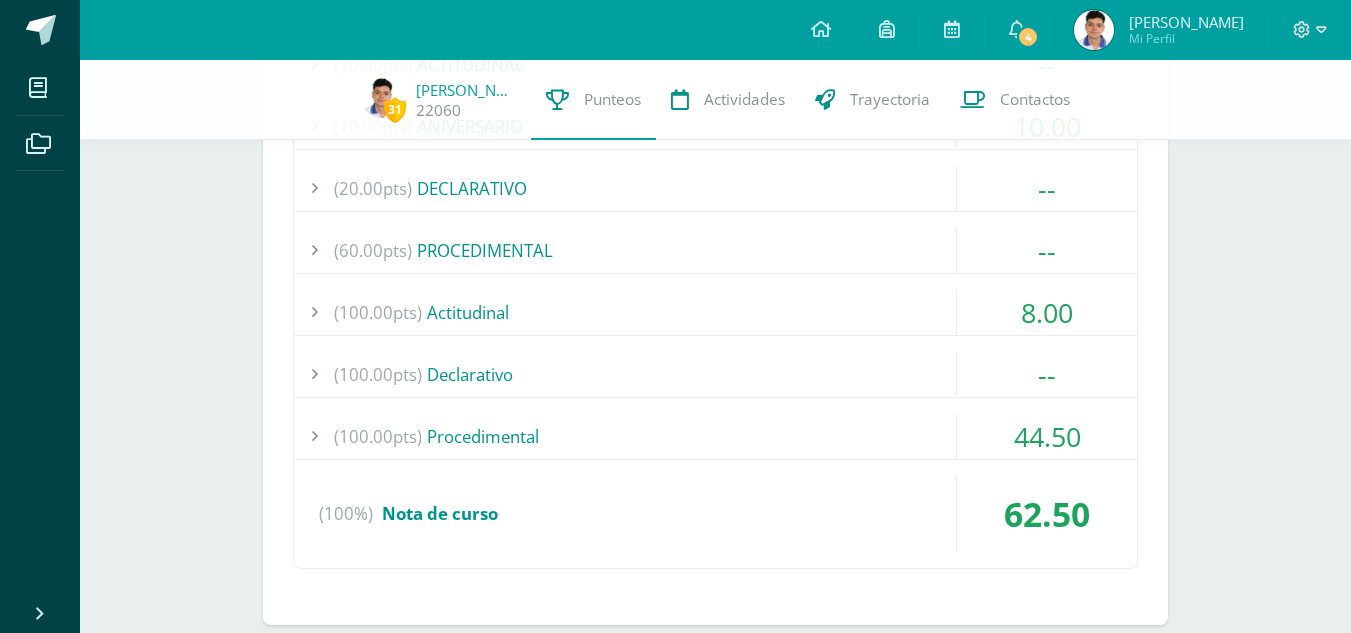 scroll, scrollTop: 2288, scrollLeft: 0, axis: vertical 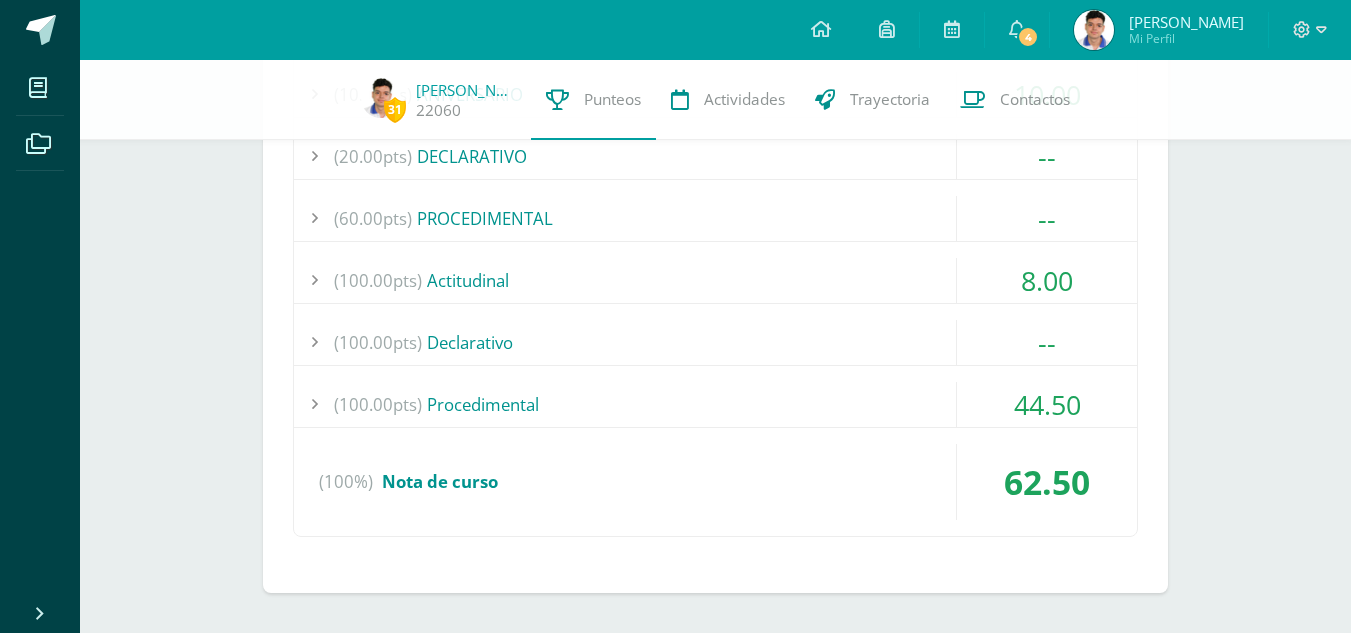 click on "44.50" at bounding box center [1047, 404] 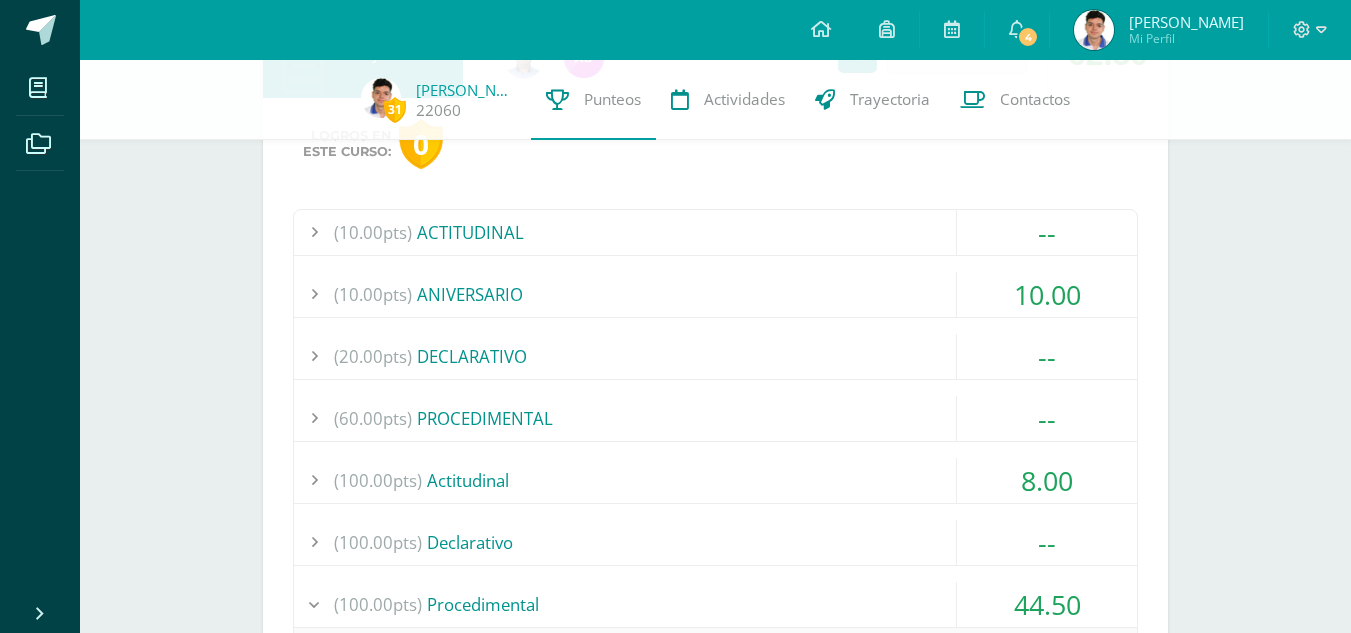 scroll, scrollTop: 2188, scrollLeft: 0, axis: vertical 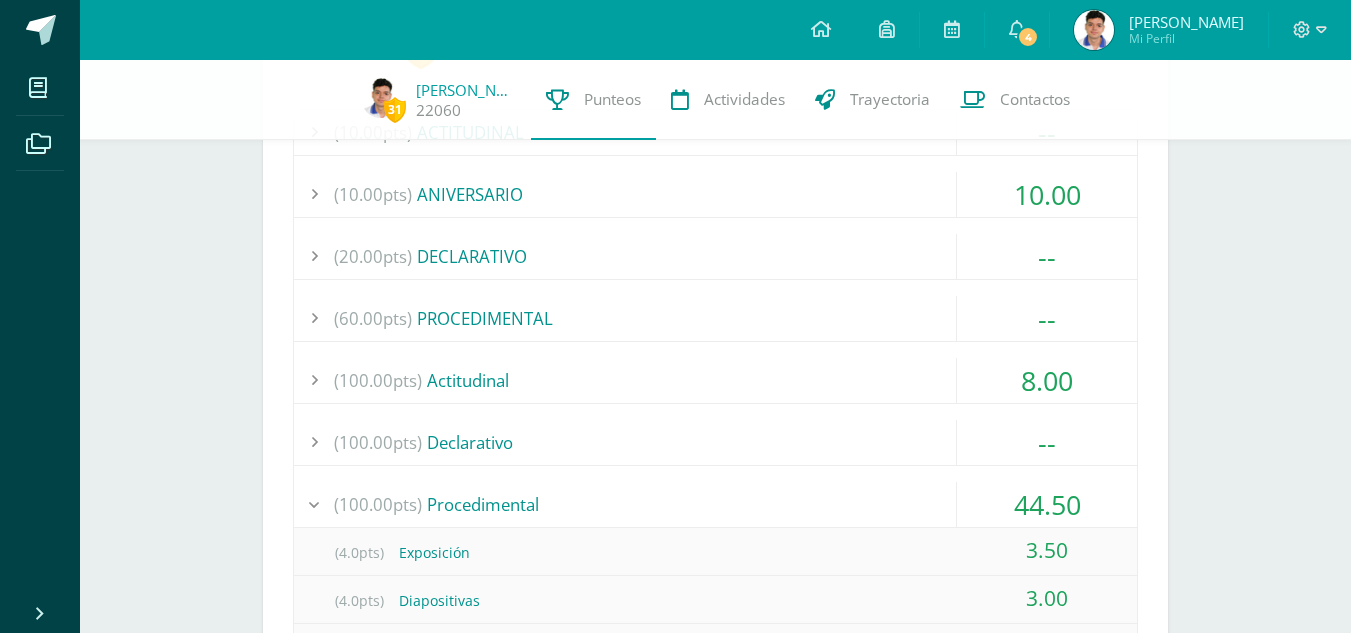 click on "8.00" at bounding box center [1047, 380] 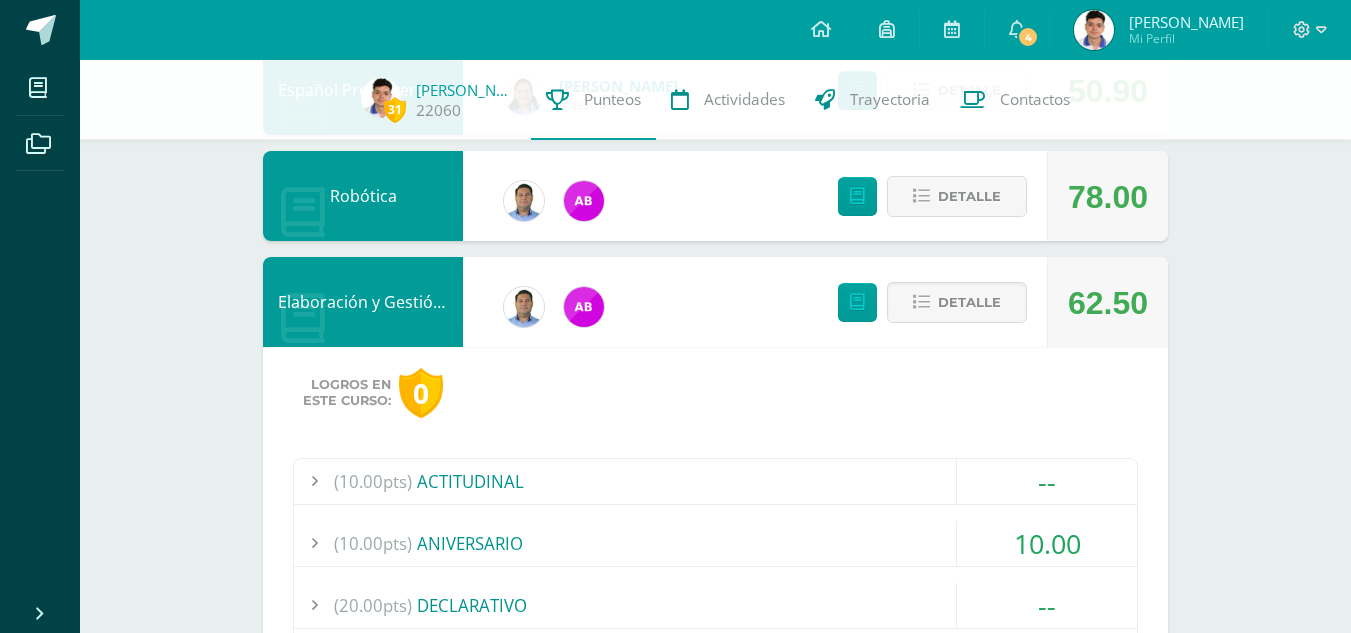 scroll, scrollTop: 1788, scrollLeft: 0, axis: vertical 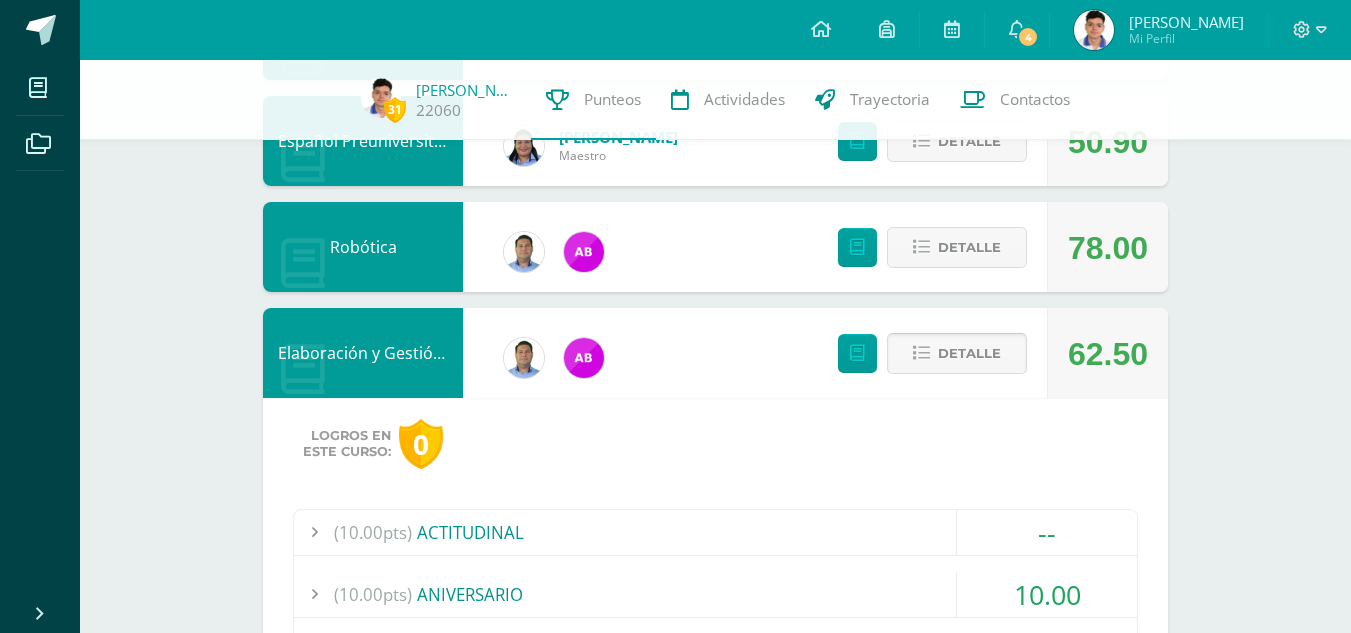 click on "Detalle" at bounding box center [957, 353] 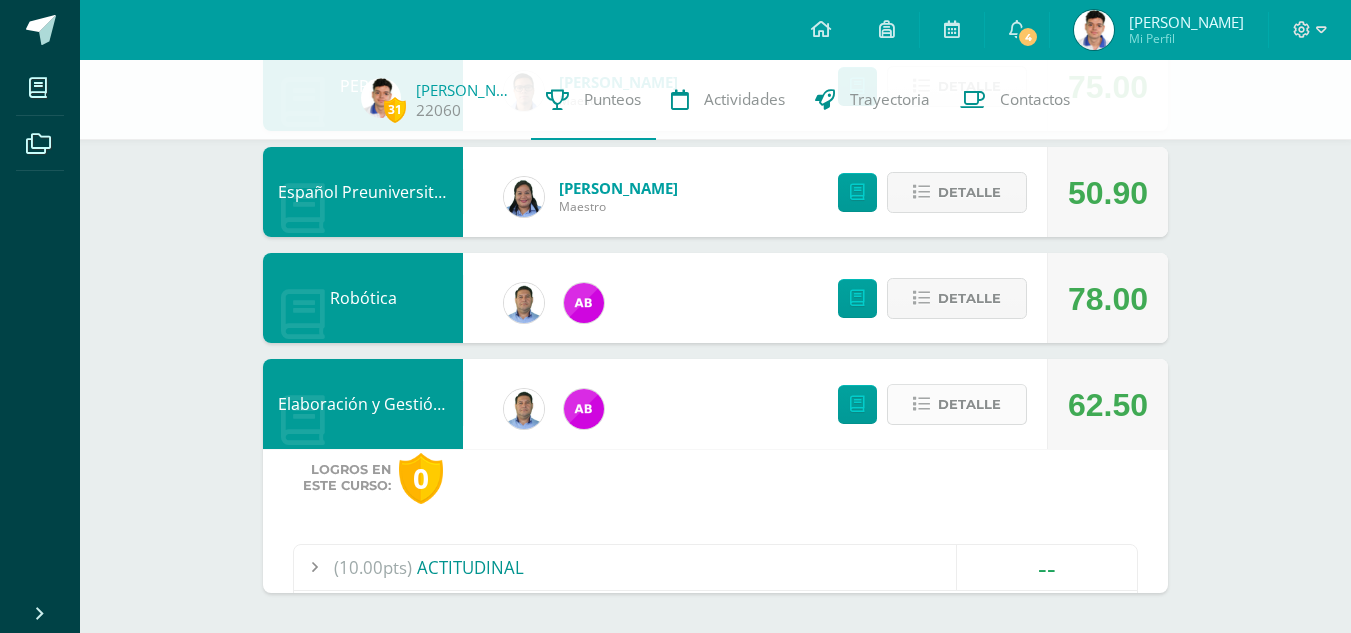 scroll, scrollTop: 1593, scrollLeft: 0, axis: vertical 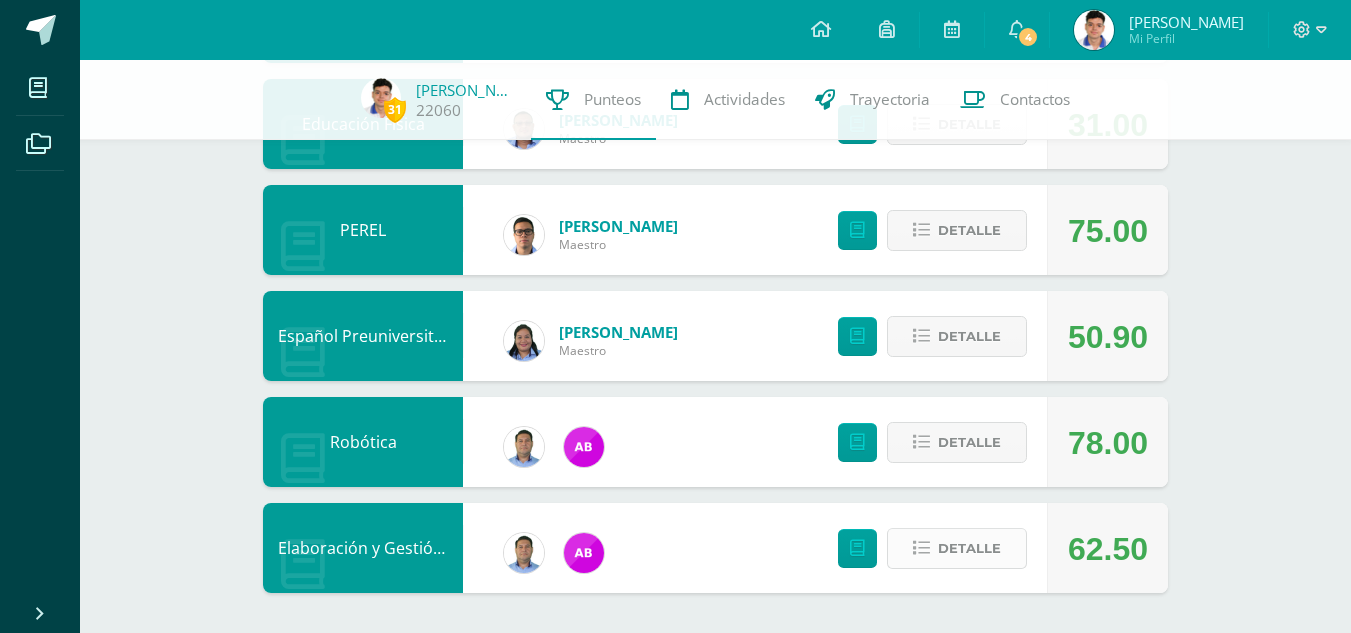 click on "Detalle" at bounding box center [969, 548] 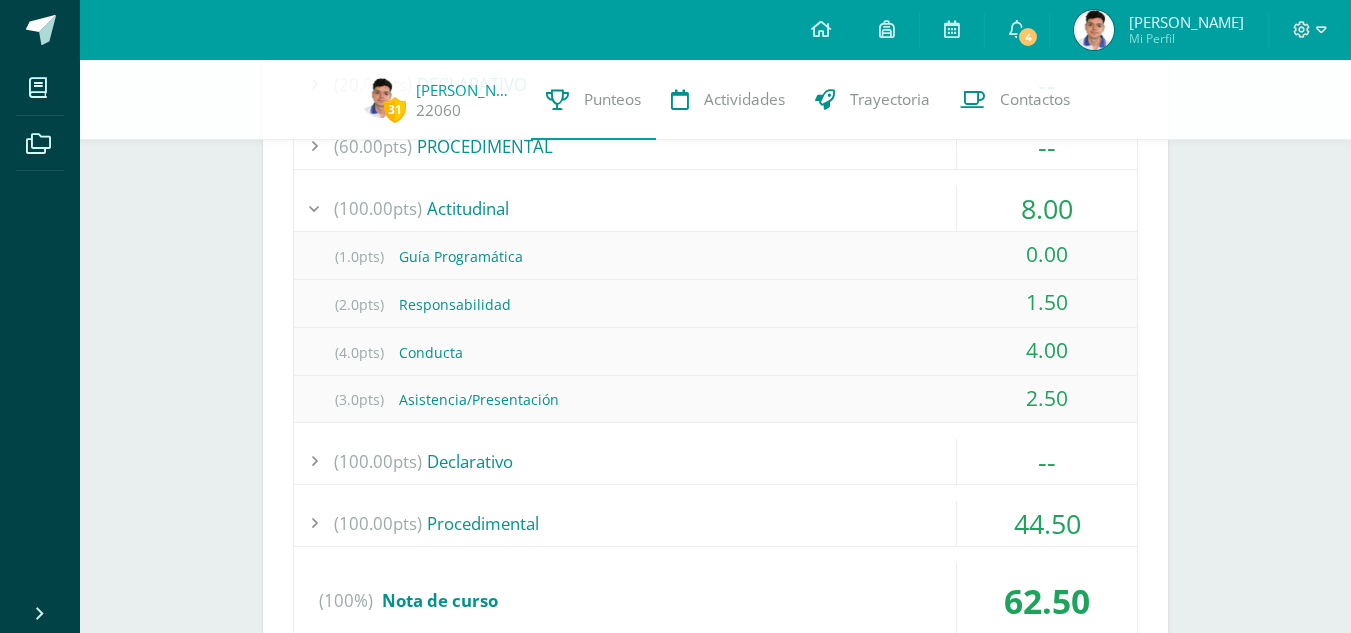 scroll, scrollTop: 2388, scrollLeft: 0, axis: vertical 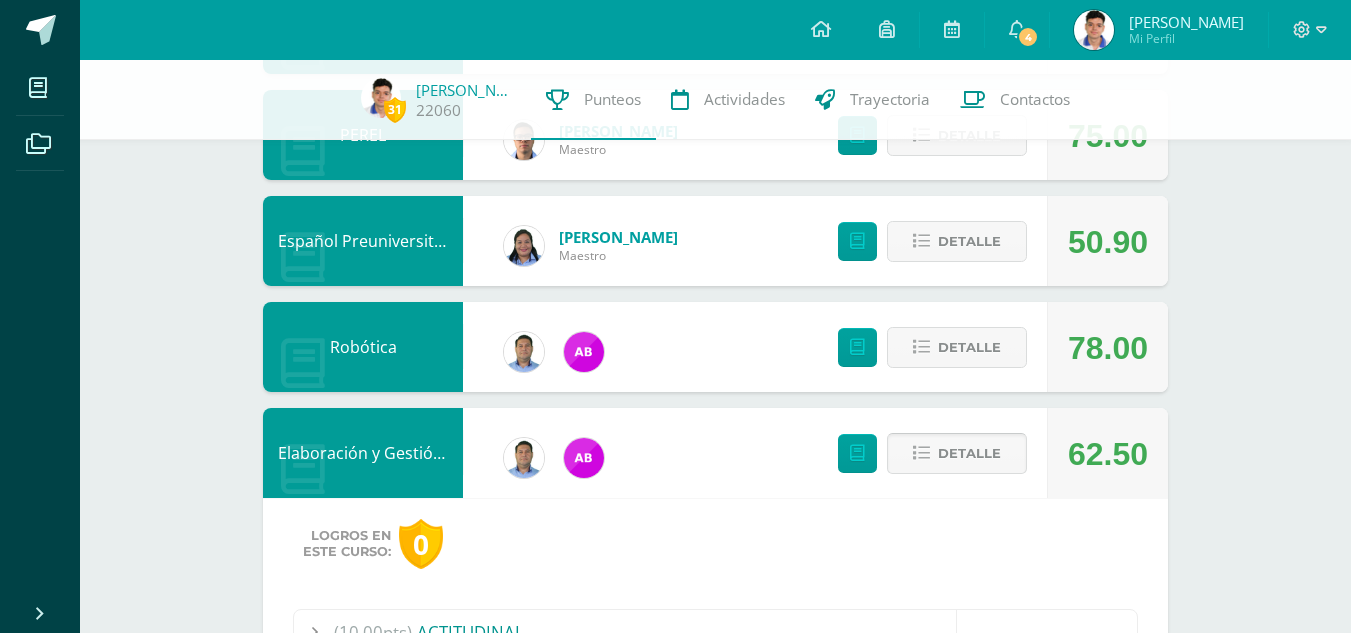 click on "Detalle" at bounding box center (969, 453) 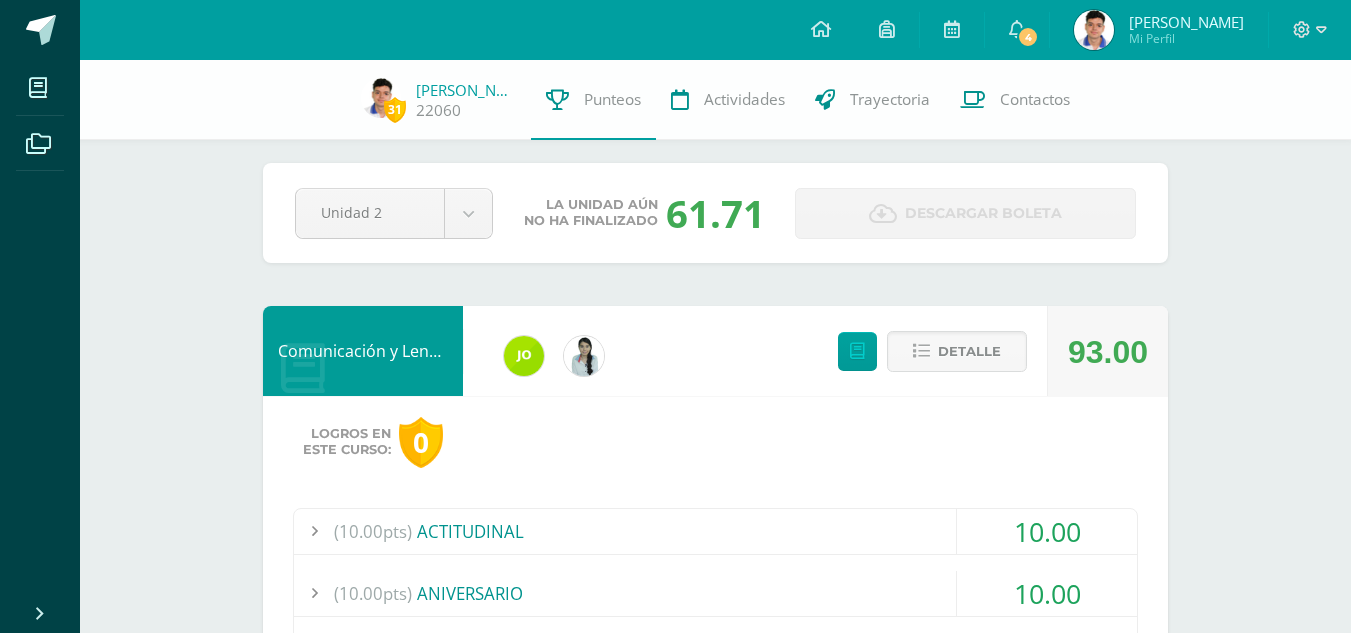 scroll, scrollTop: 0, scrollLeft: 0, axis: both 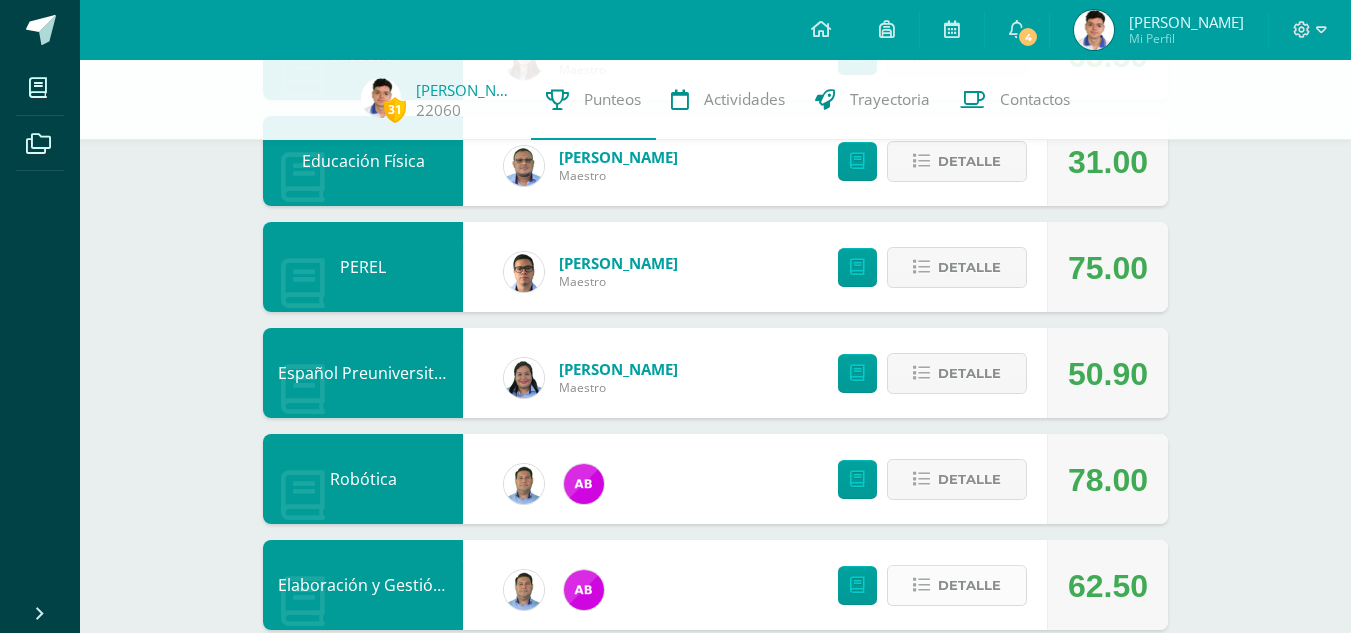 click on "Detalle" at bounding box center [969, 585] 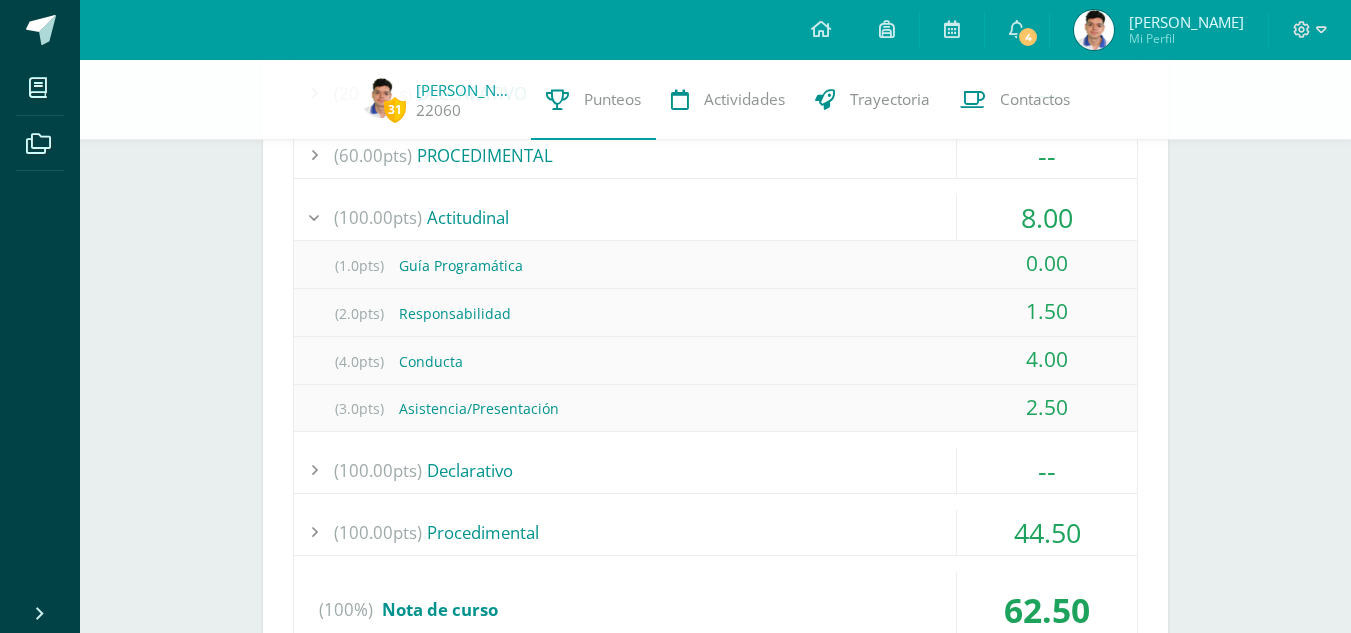 scroll, scrollTop: 2356, scrollLeft: 0, axis: vertical 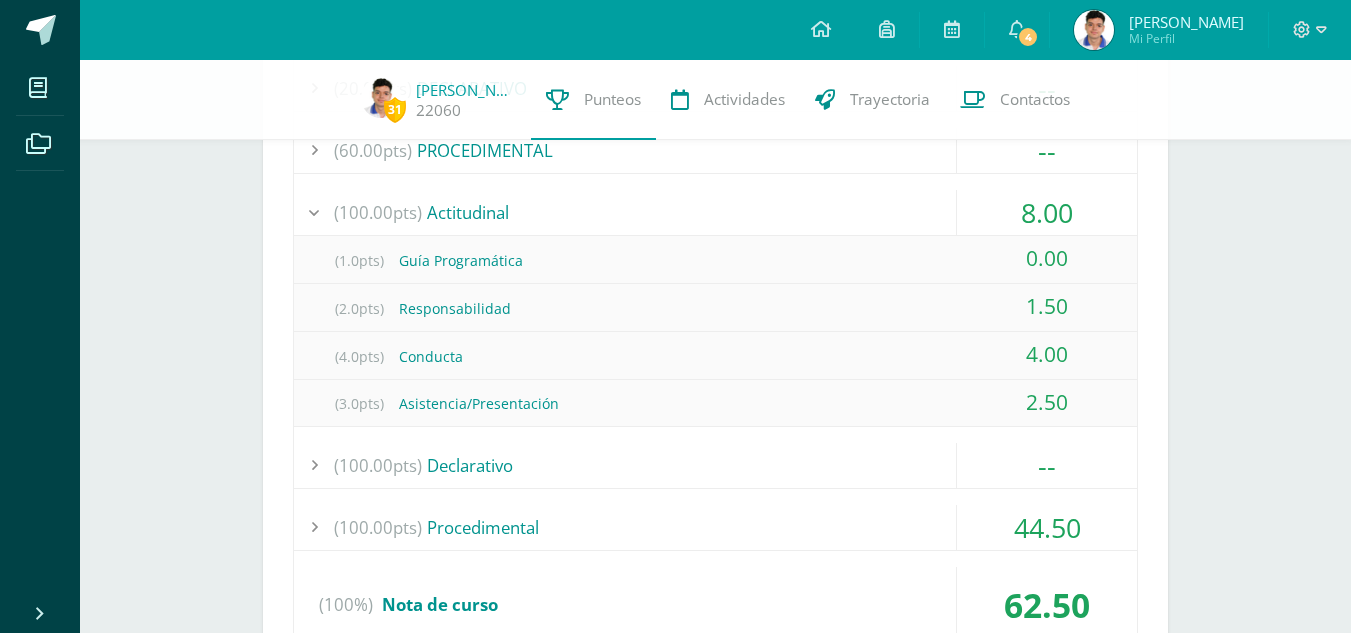 drag, startPoint x: 336, startPoint y: 403, endPoint x: 1101, endPoint y: 406, distance: 765.00586 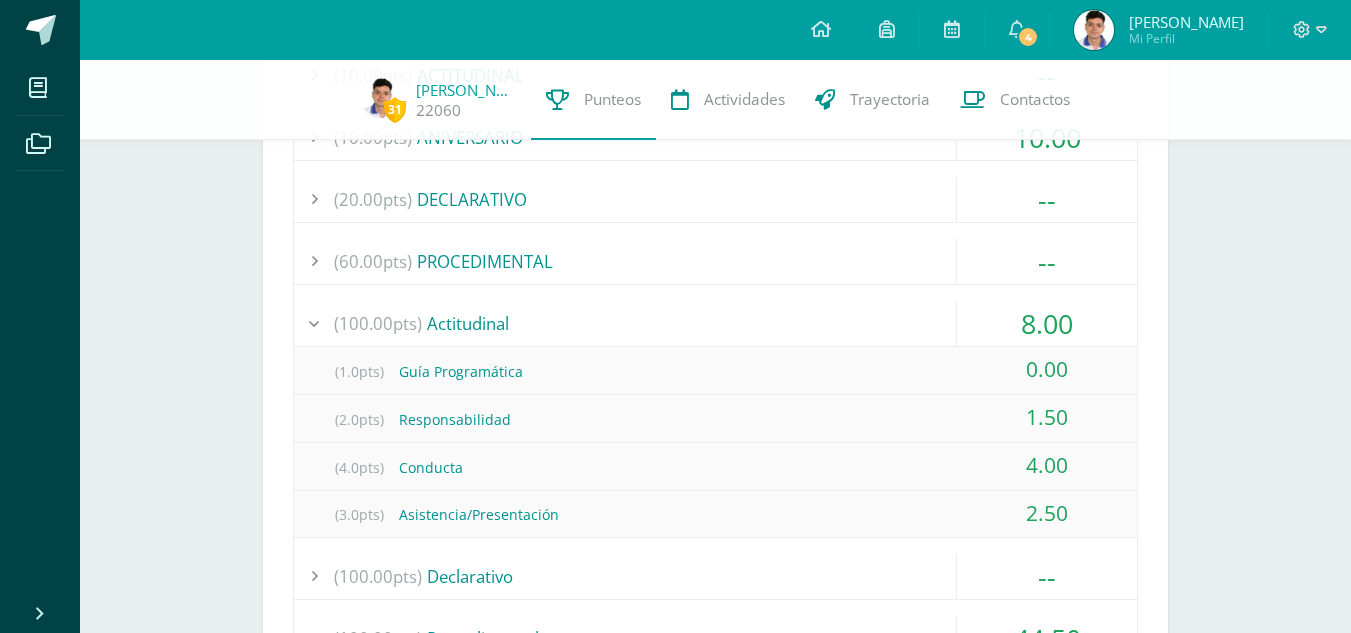scroll, scrollTop: 2156, scrollLeft: 0, axis: vertical 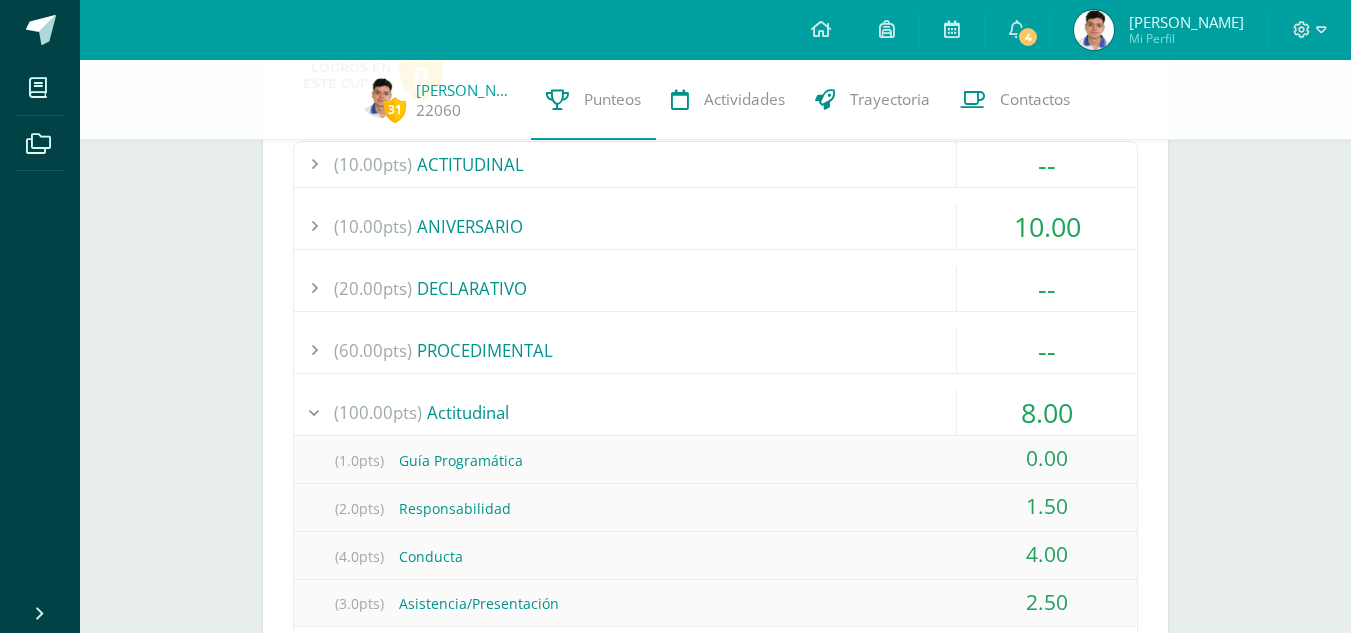 click on "8.00" at bounding box center [1047, 412] 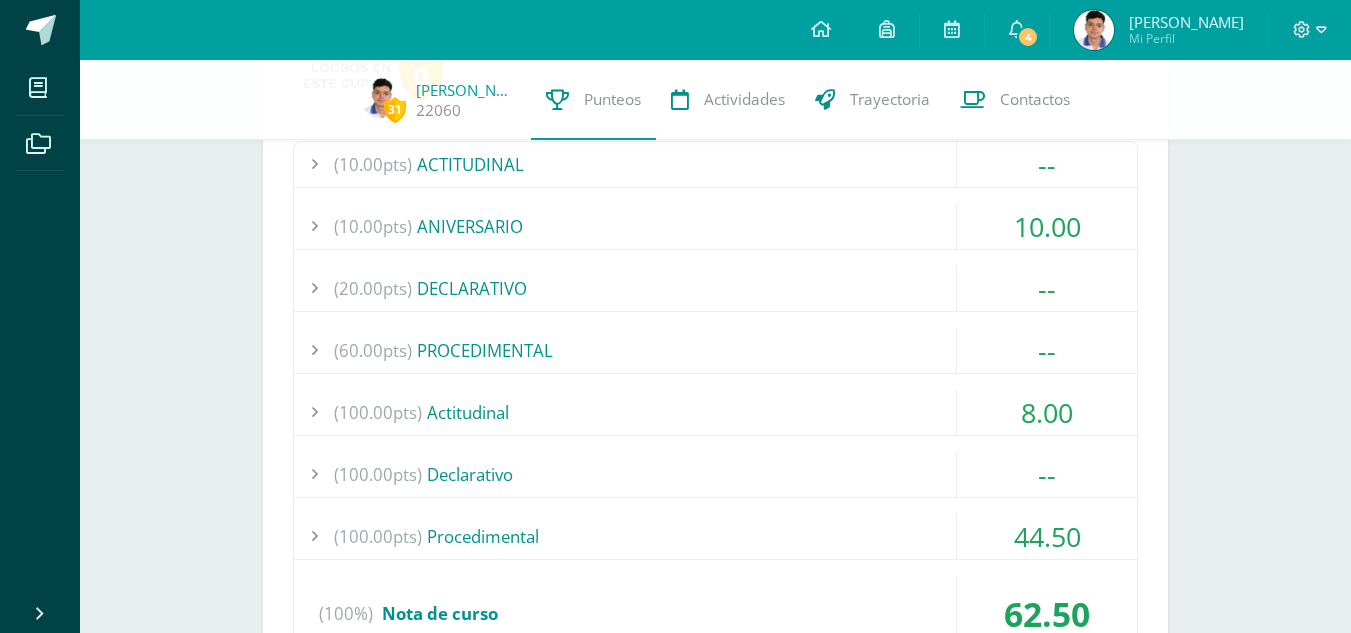scroll, scrollTop: 2256, scrollLeft: 0, axis: vertical 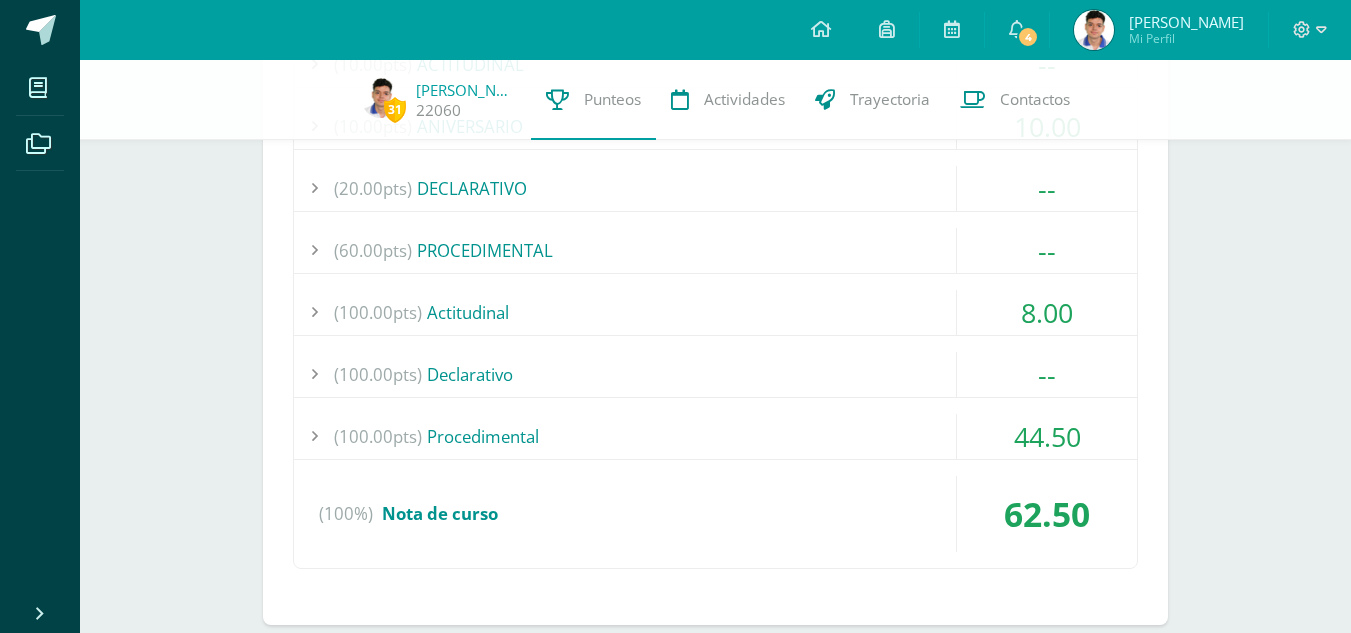 drag, startPoint x: 1064, startPoint y: 406, endPoint x: 1069, endPoint y: 422, distance: 16.763054 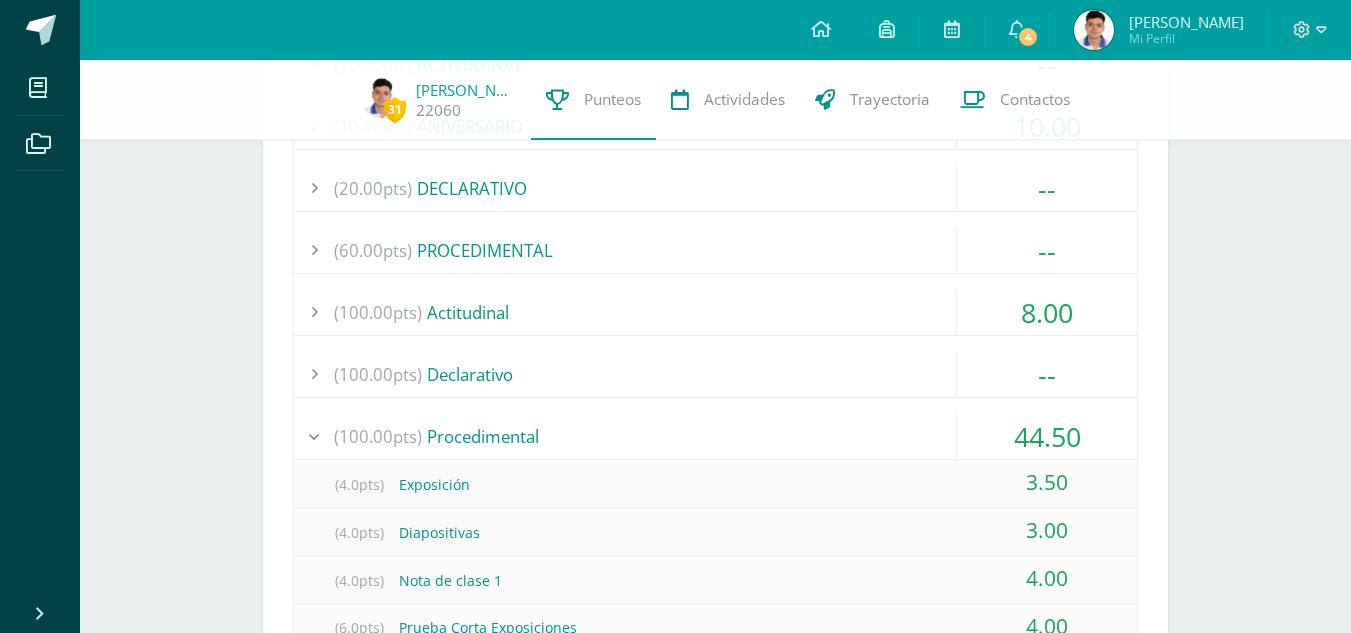 scroll, scrollTop: 2456, scrollLeft: 0, axis: vertical 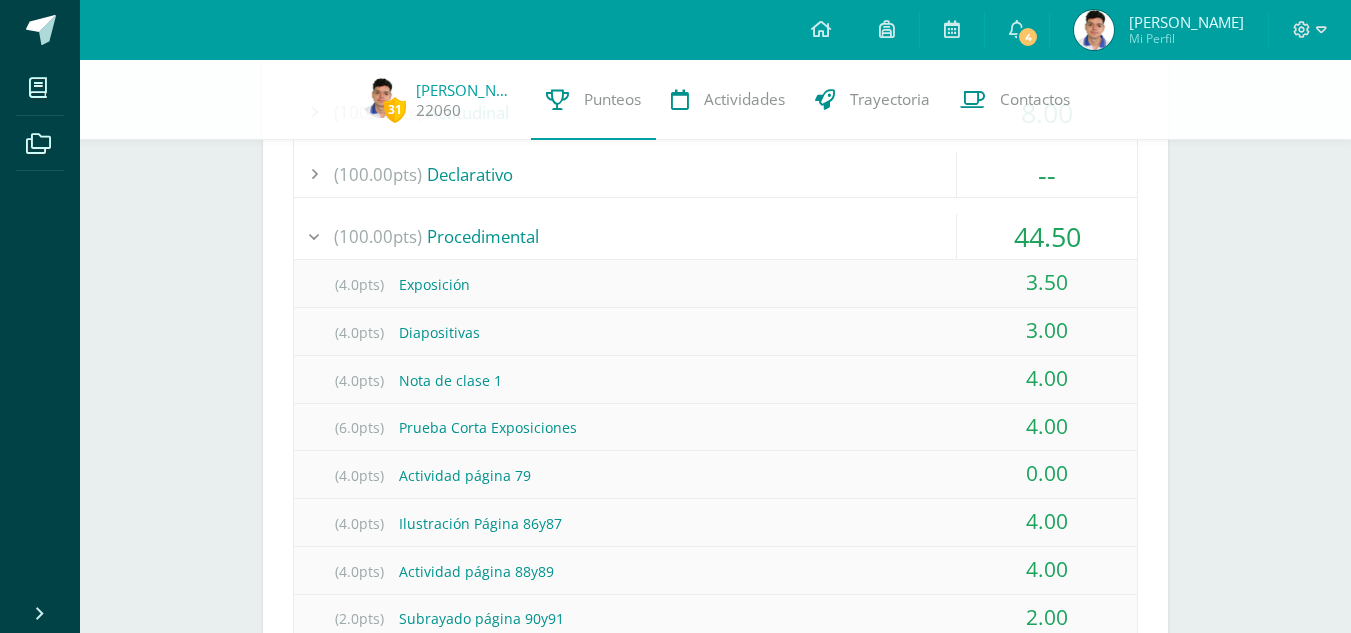drag, startPoint x: 1016, startPoint y: 272, endPoint x: 1059, endPoint y: 273, distance: 43.011627 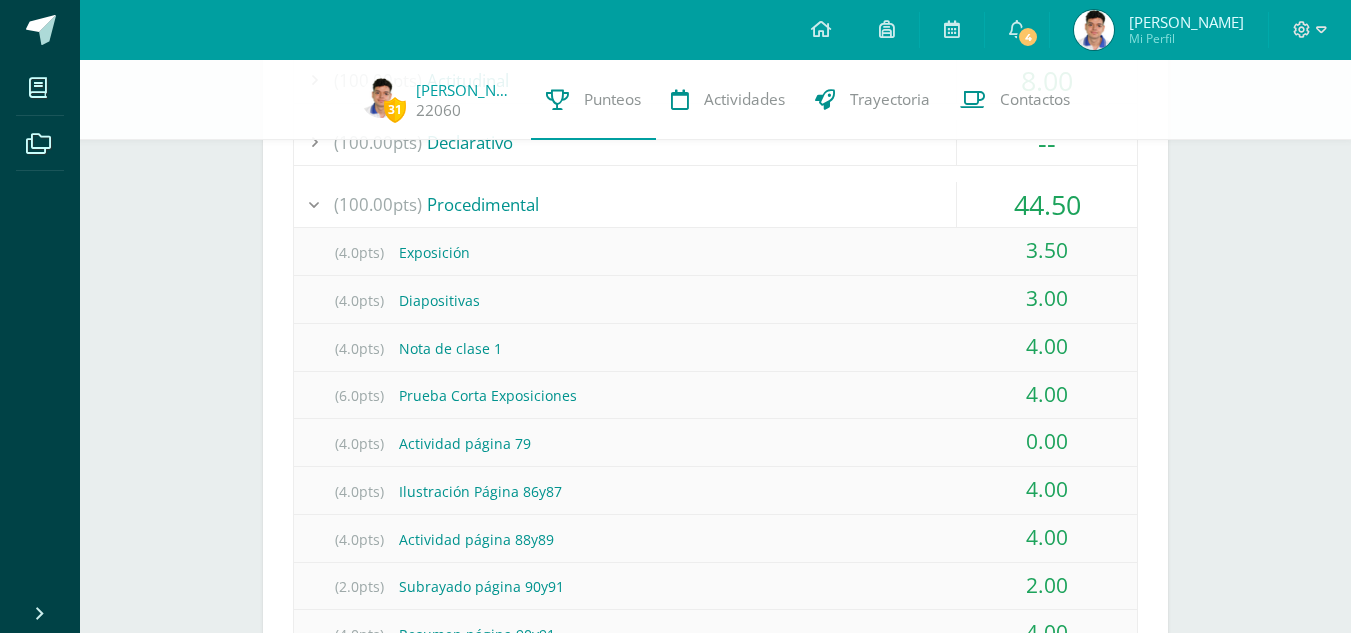 scroll, scrollTop: 2204, scrollLeft: 0, axis: vertical 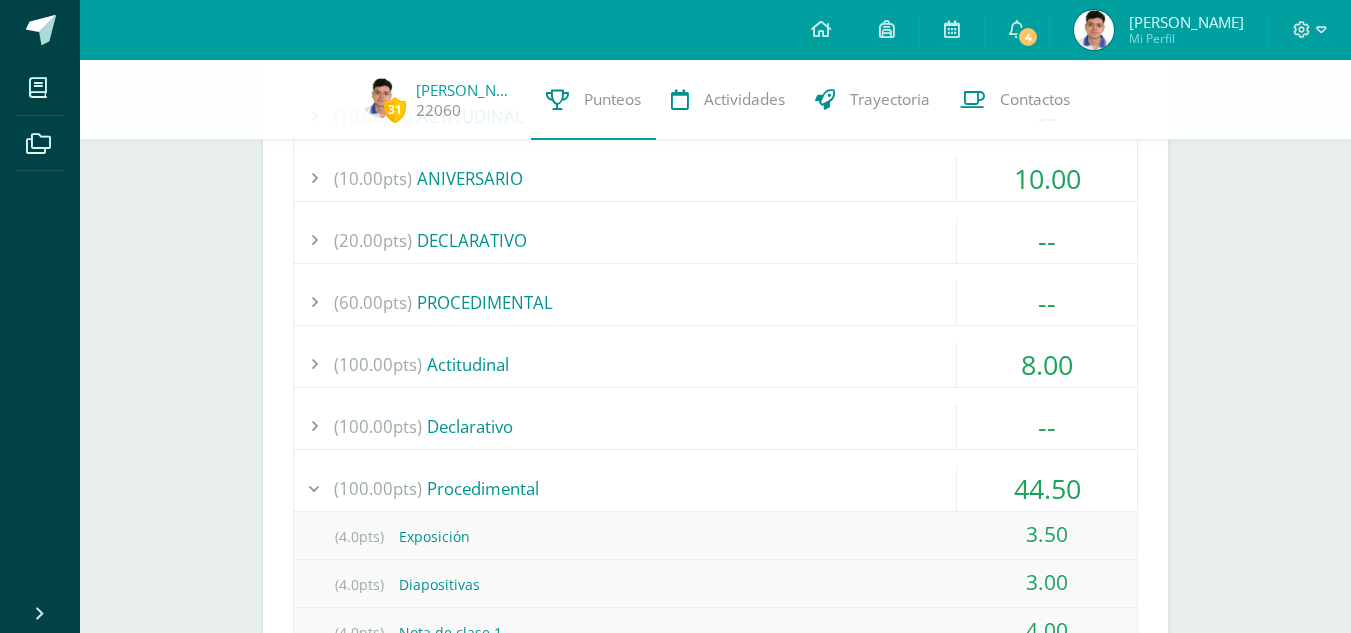 click on "(10.00pts)
ACTITUDINAL
--
Sin actividades
(10.00pts)
ANIVERSARIO
10.00" at bounding box center [715, 715] 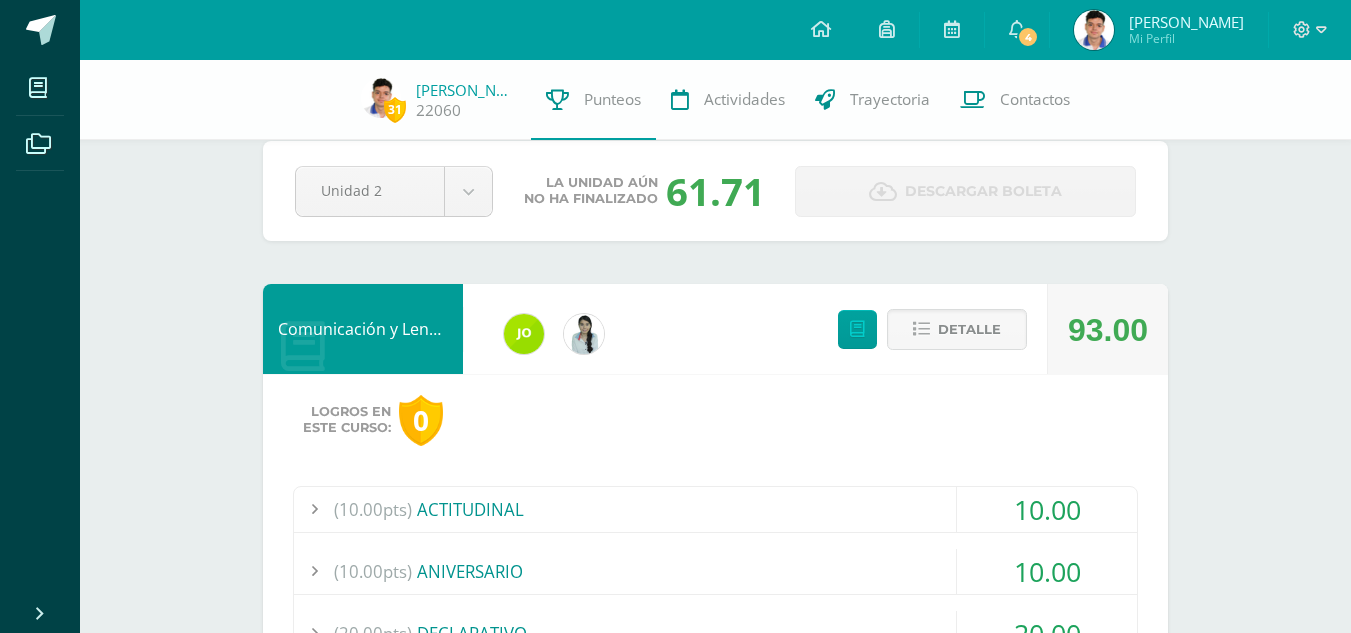 scroll, scrollTop: 0, scrollLeft: 0, axis: both 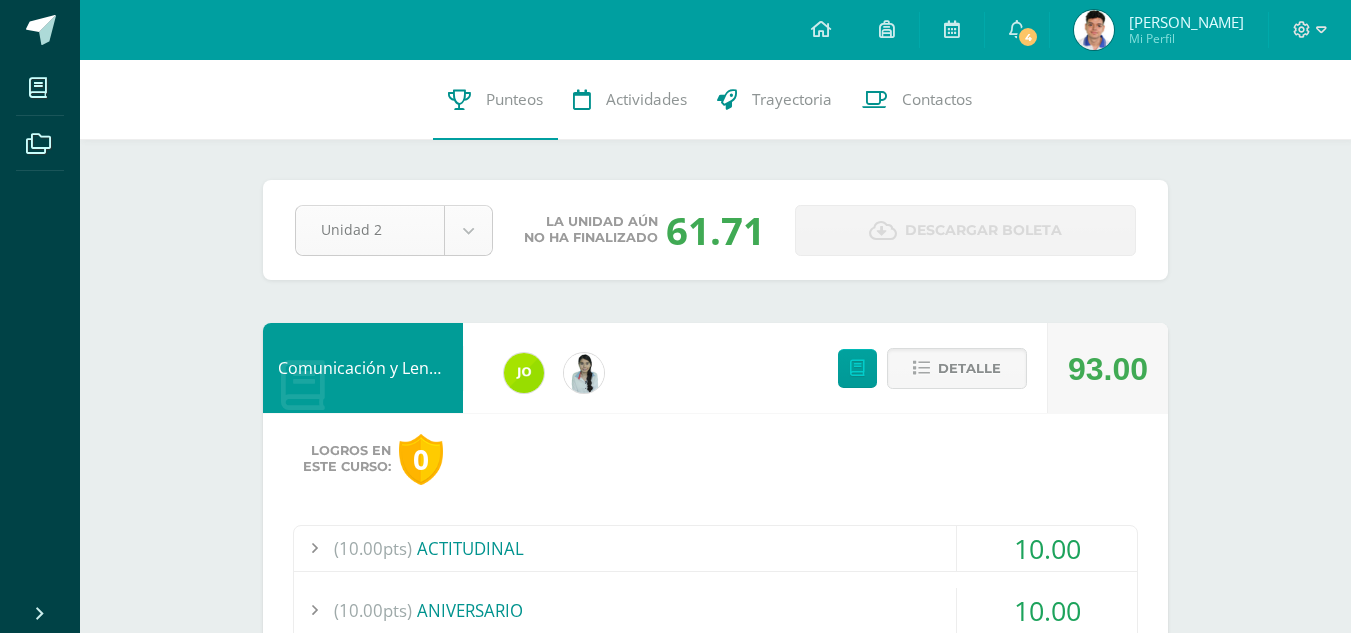 click on "Mis cursos Archivos Cerrar panel
Ciencias Sociales y Formación Ciudadana 4
Cuarto
Bachillerato en Ciencias y Letras
"4.2"
Educación Física
Cuarto
Bachillerato en Ciencias y Letras
"4.2"
Elaboración y Gestión de Proyectos
Cuarto
Bachillerato en Ciencias y Letras
"4.2"
Español Preuniversitario
Cuarto
Bachillerato en Ciencias y Letras
"4.2"
Filosofía
Física
4 4" at bounding box center (675, 1464) 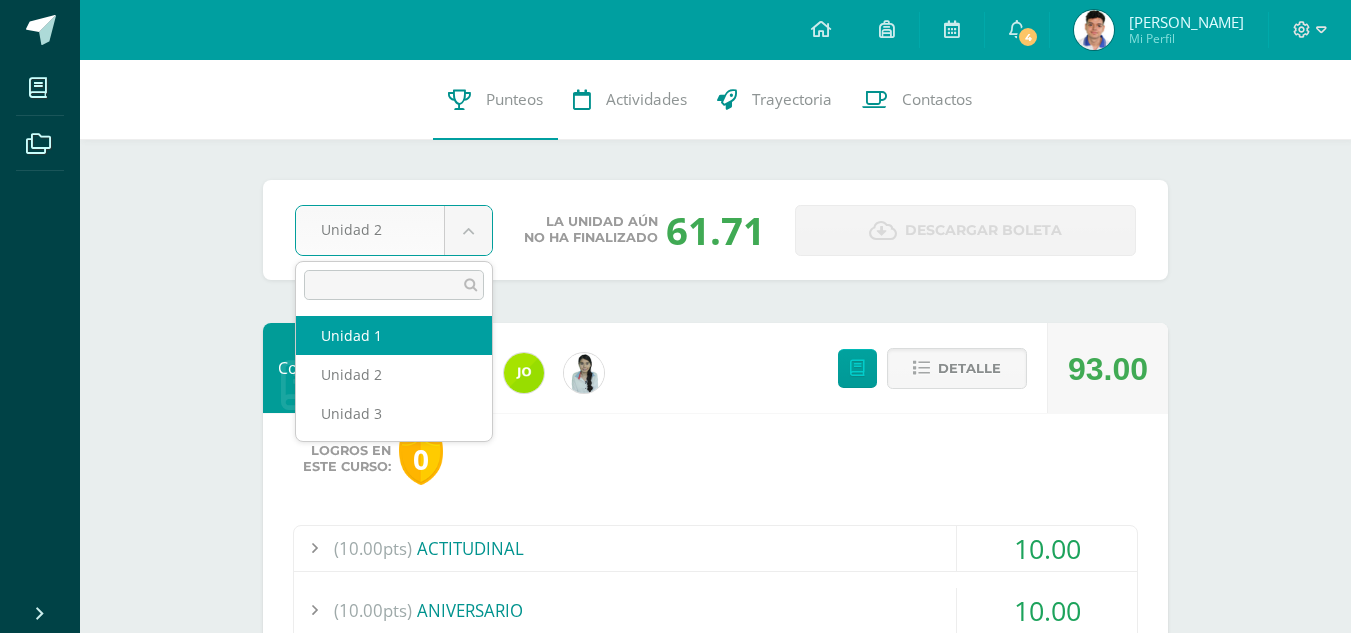 select on "Unidad 1" 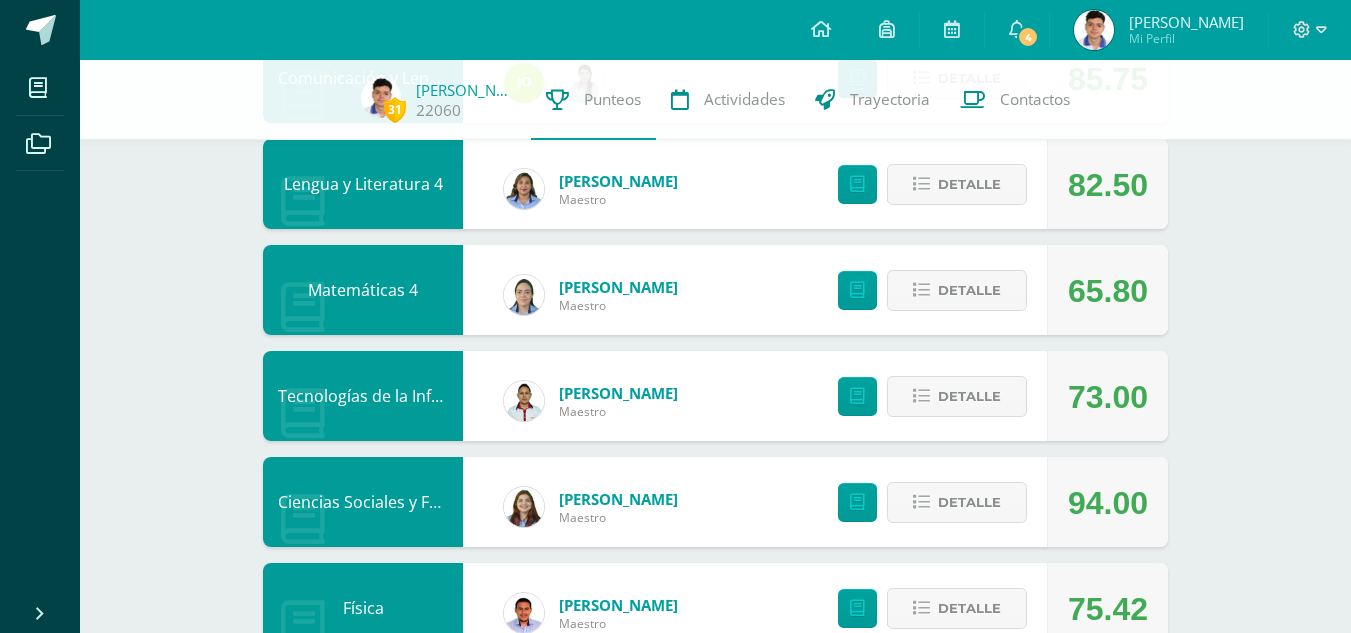 scroll, scrollTop: 300, scrollLeft: 0, axis: vertical 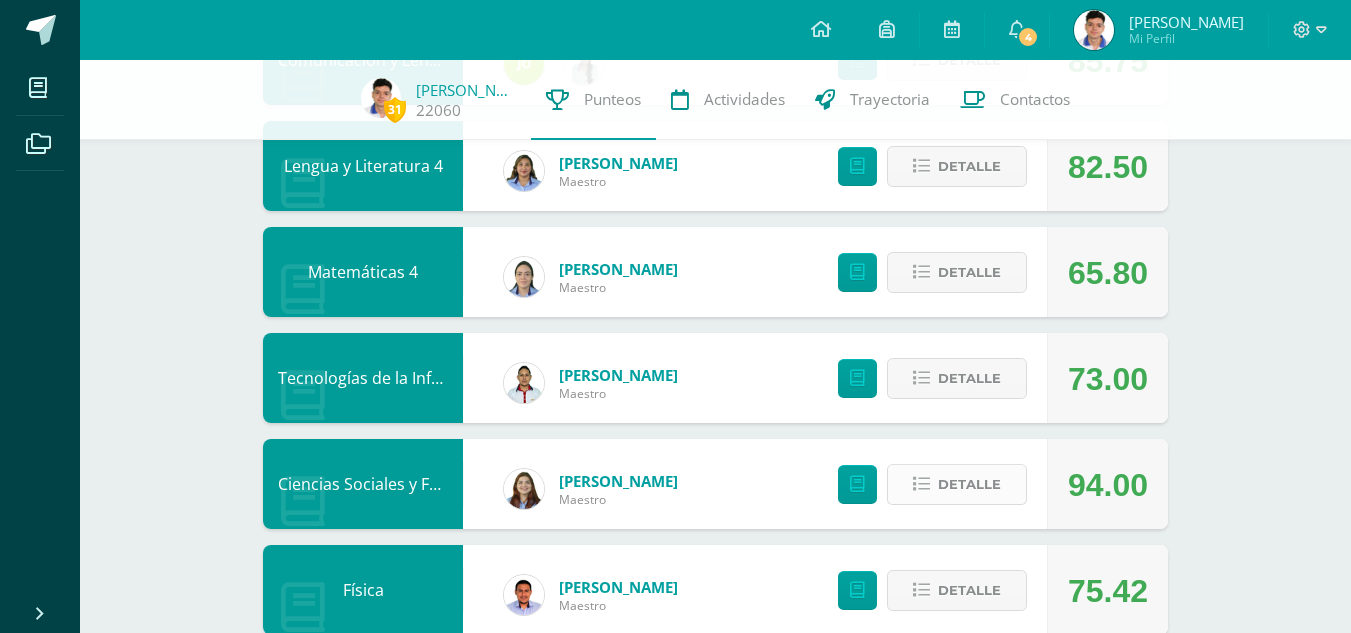 click on "Detalle" at bounding box center (969, 484) 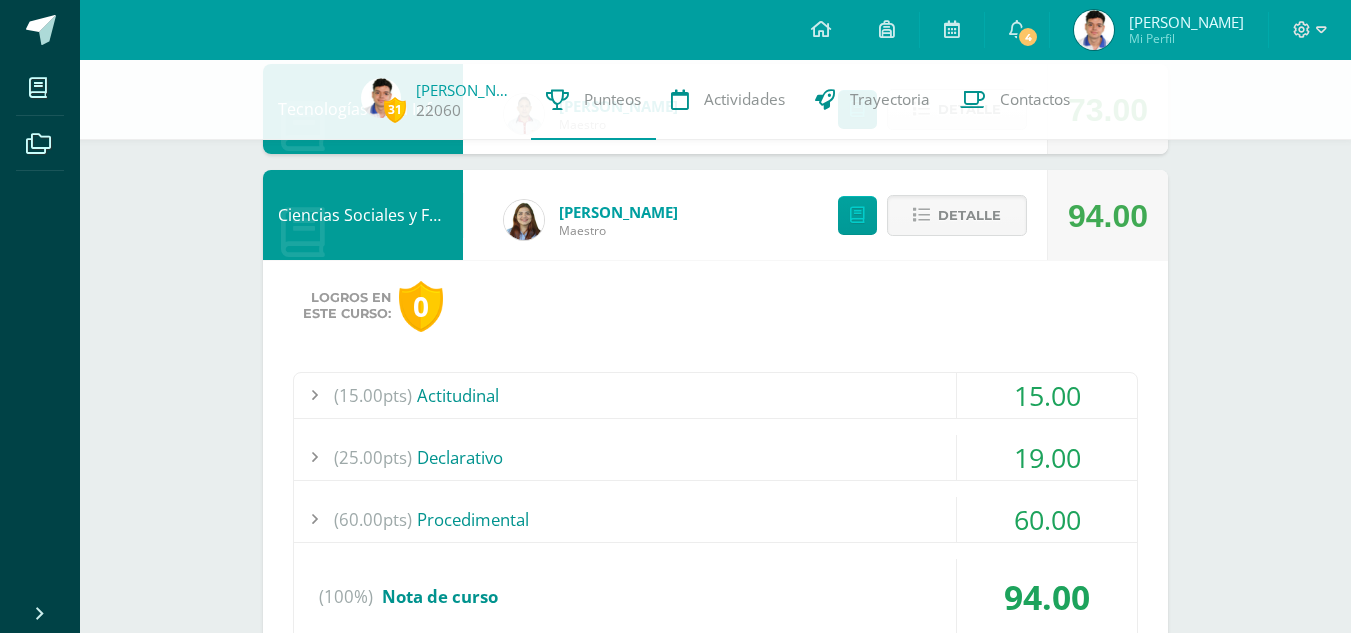 scroll, scrollTop: 600, scrollLeft: 0, axis: vertical 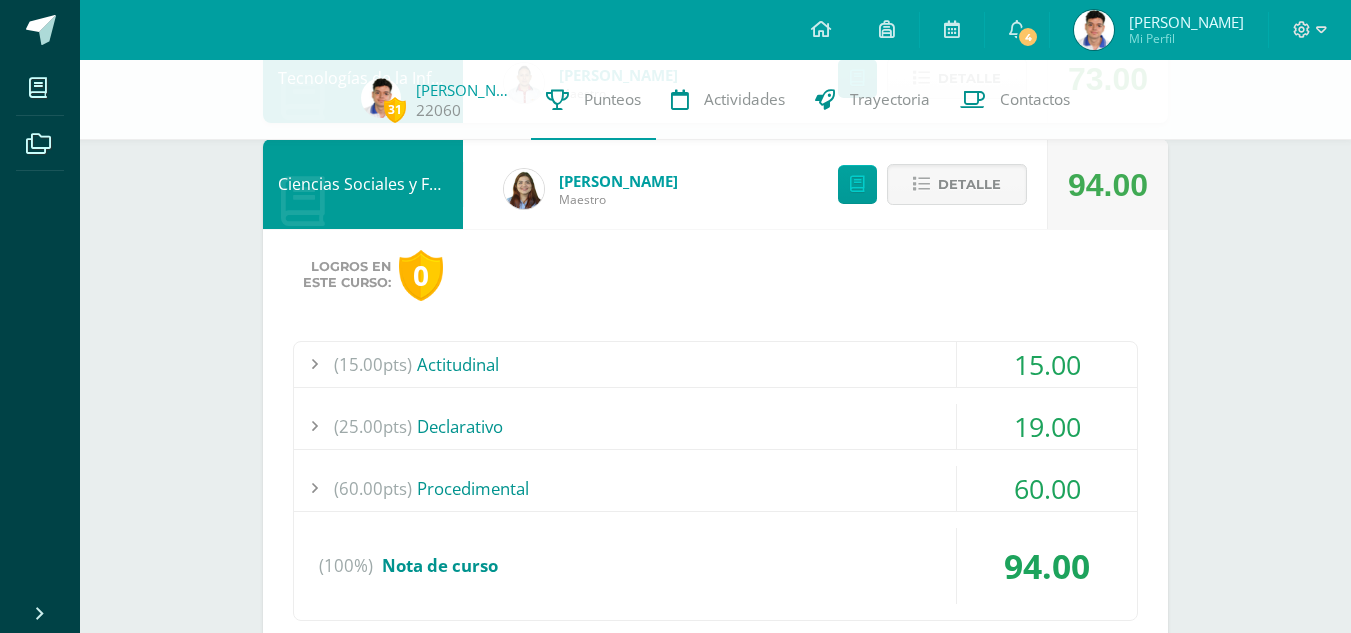 click on "19.00" at bounding box center (1047, 426) 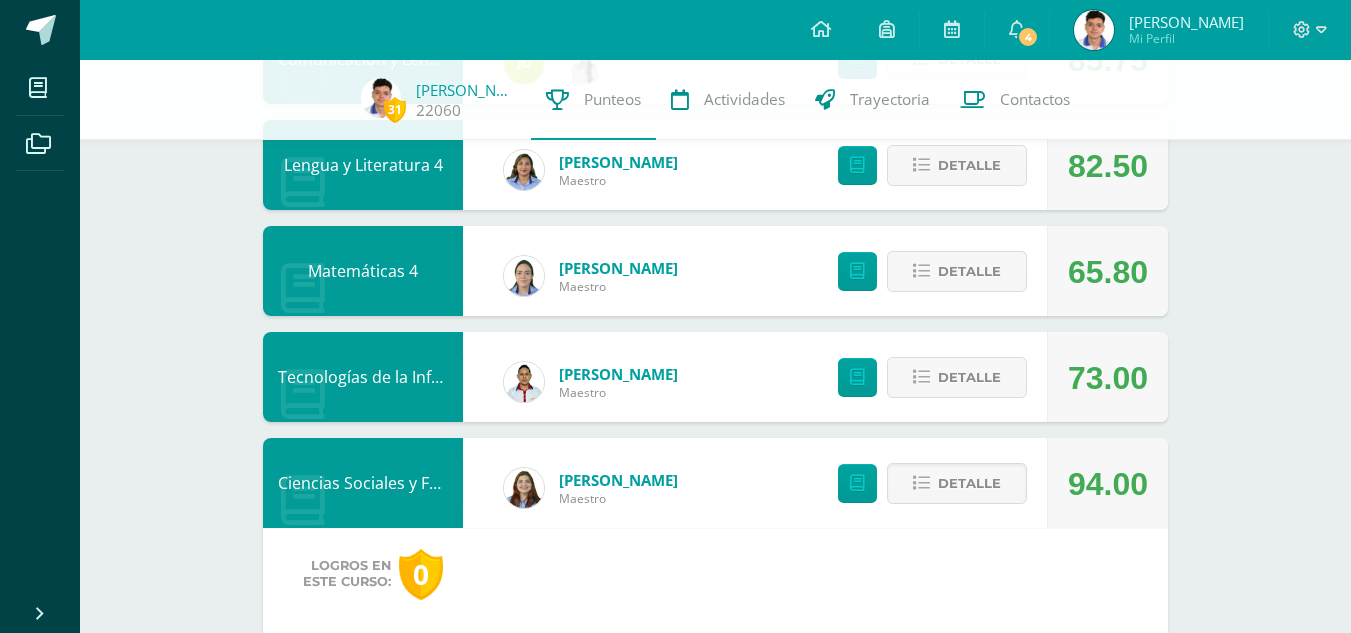 scroll, scrollTop: 300, scrollLeft: 0, axis: vertical 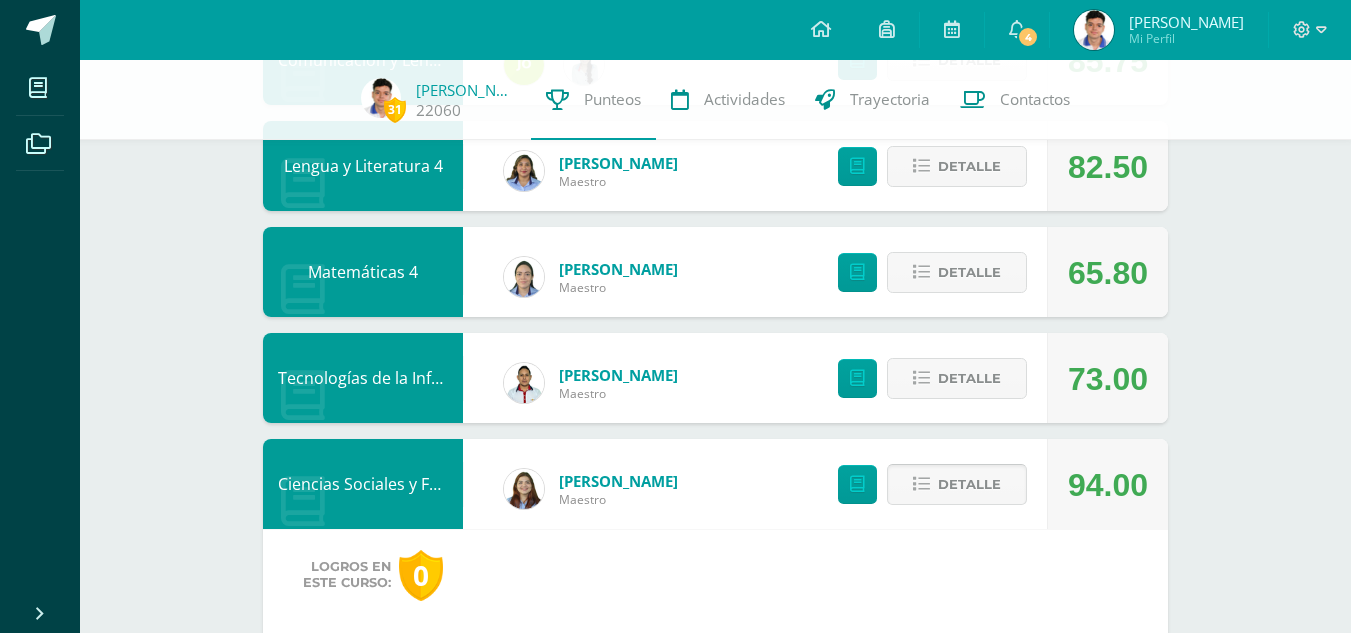 click on "Detalle" at bounding box center (957, 484) 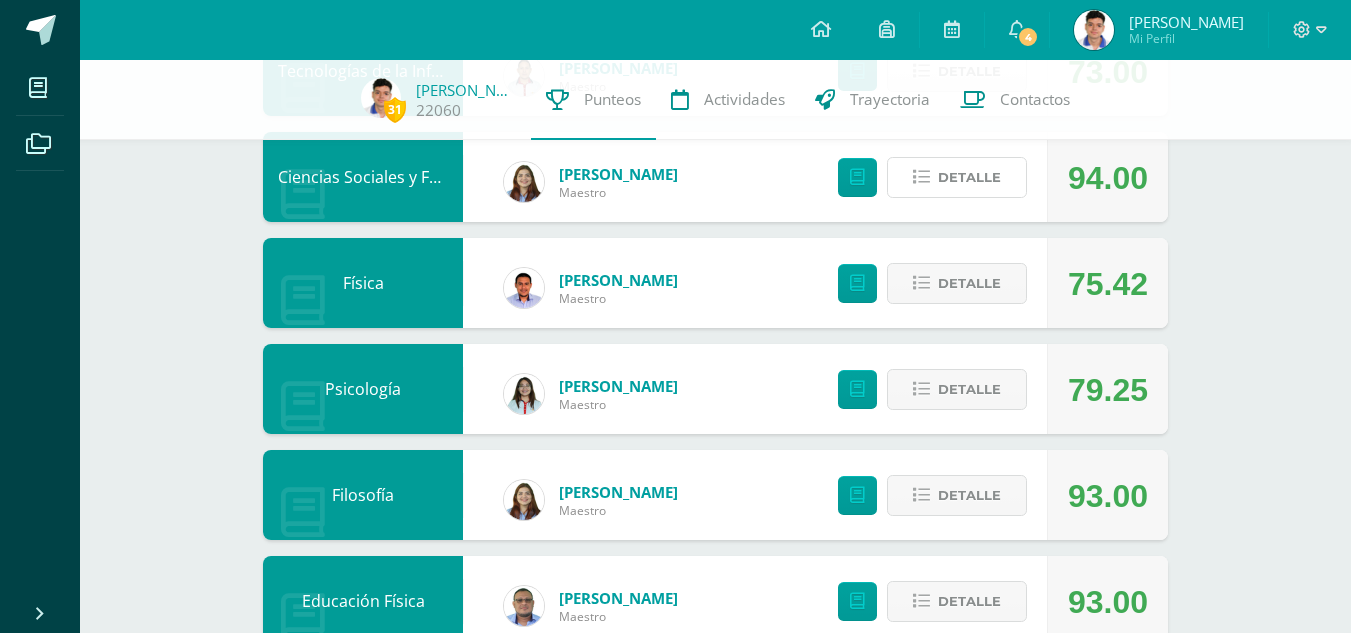 scroll, scrollTop: 484, scrollLeft: 0, axis: vertical 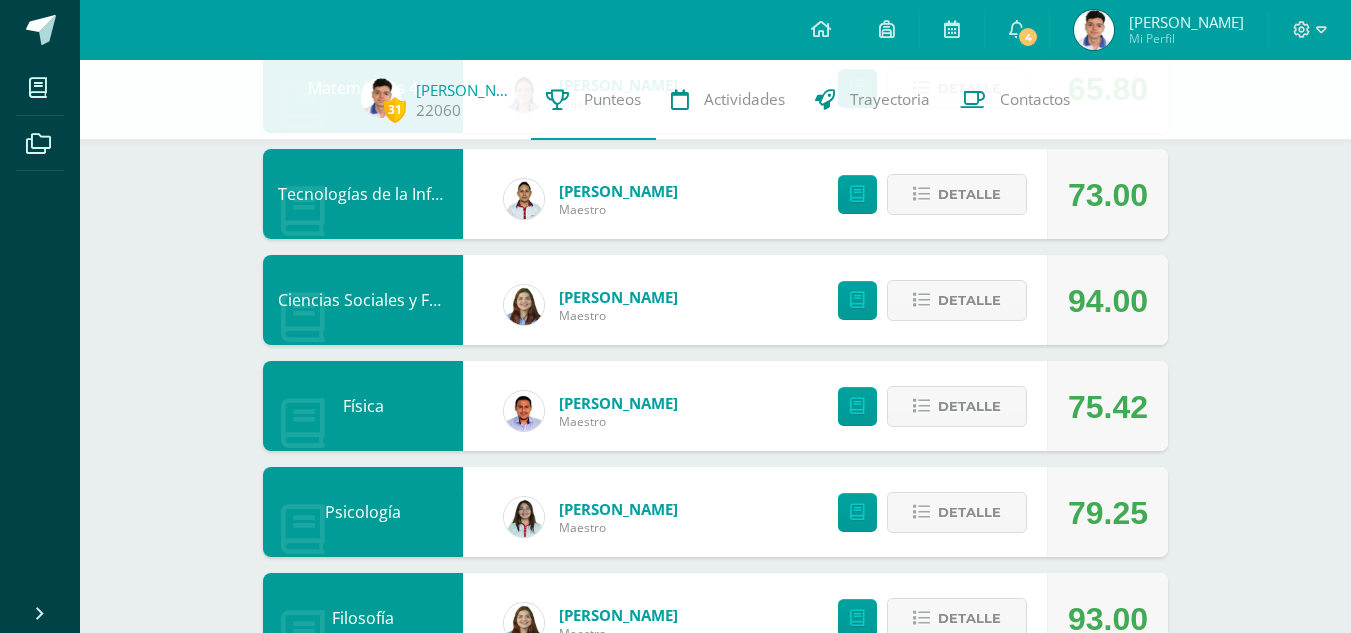 click on "94.00" at bounding box center (1108, 301) 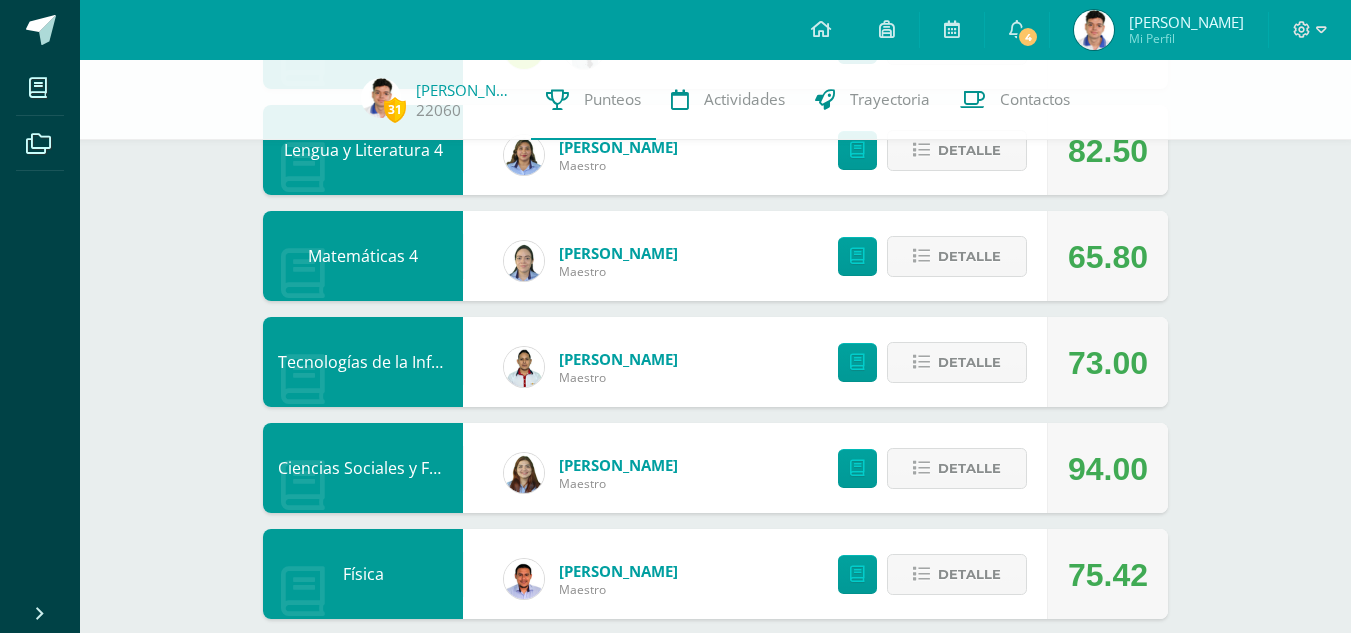 scroll, scrollTop: 284, scrollLeft: 0, axis: vertical 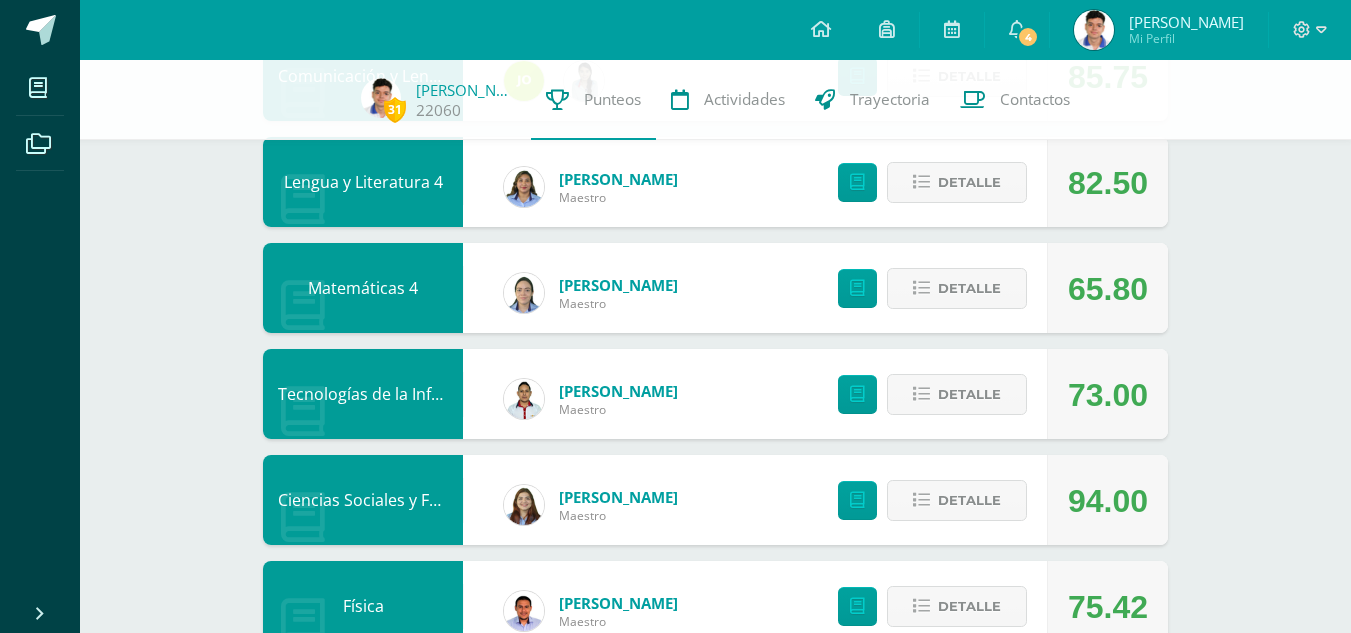 drag, startPoint x: 1068, startPoint y: 292, endPoint x: 1208, endPoint y: 320, distance: 142.77255 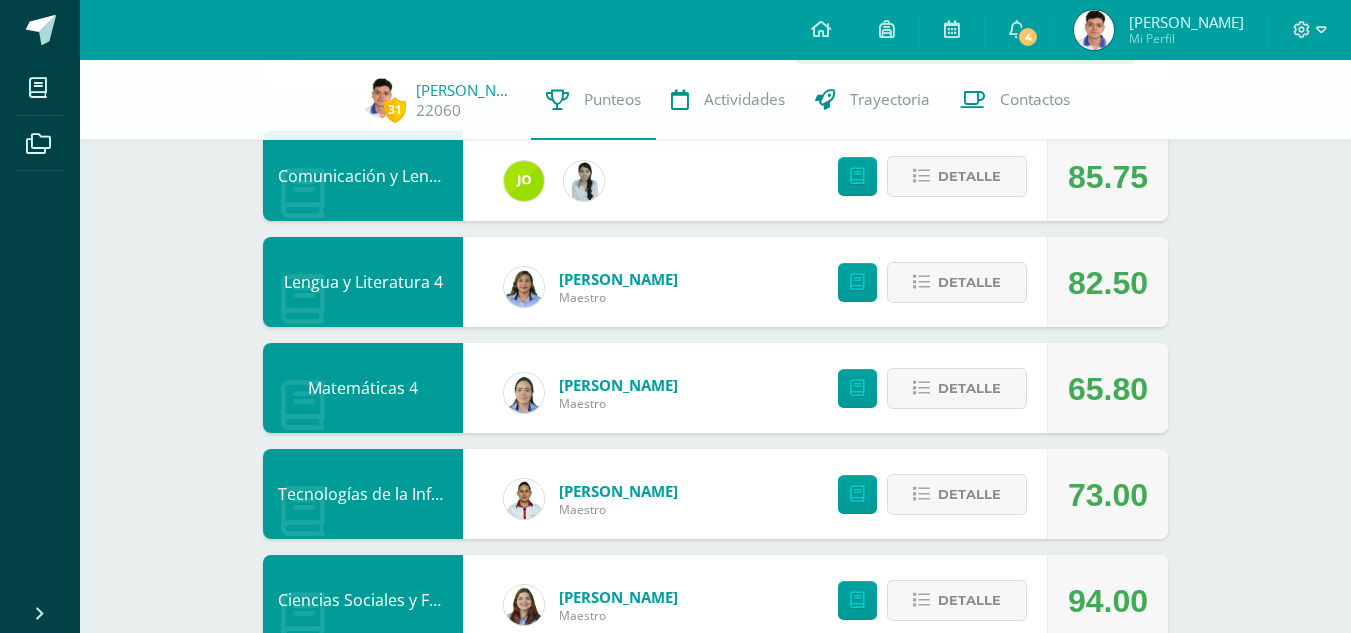 drag, startPoint x: 1059, startPoint y: 284, endPoint x: 1145, endPoint y: 286, distance: 86.023254 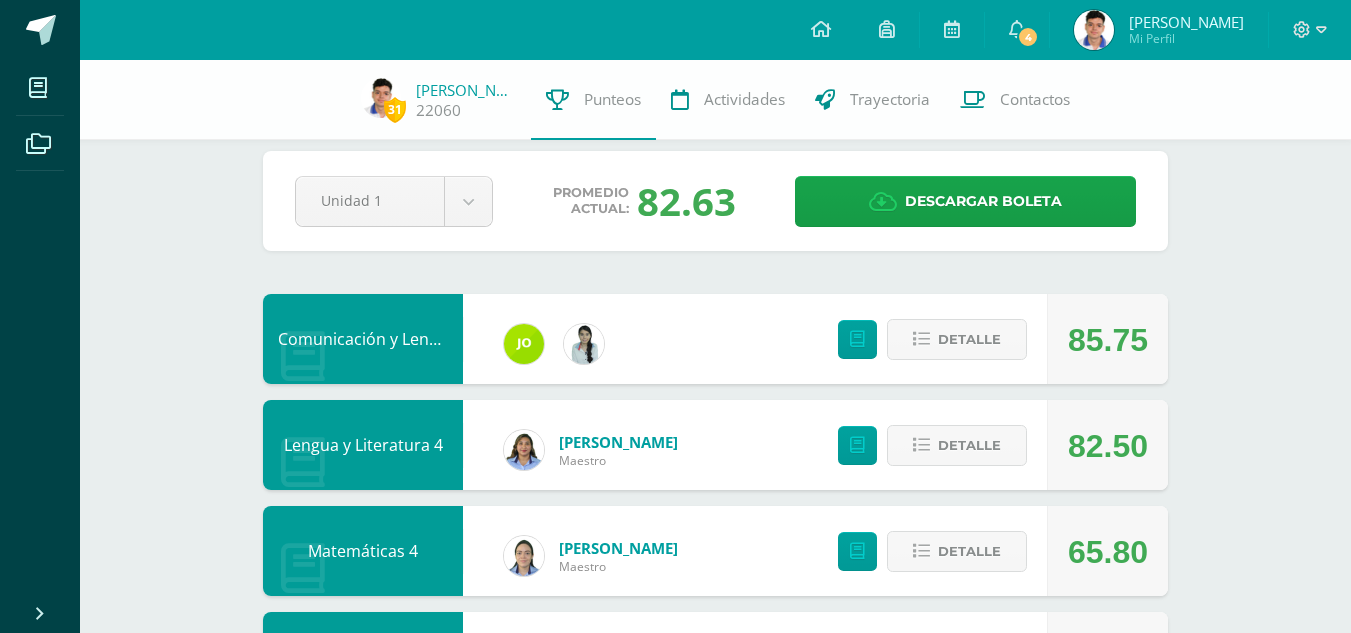 scroll, scrollTop: 0, scrollLeft: 0, axis: both 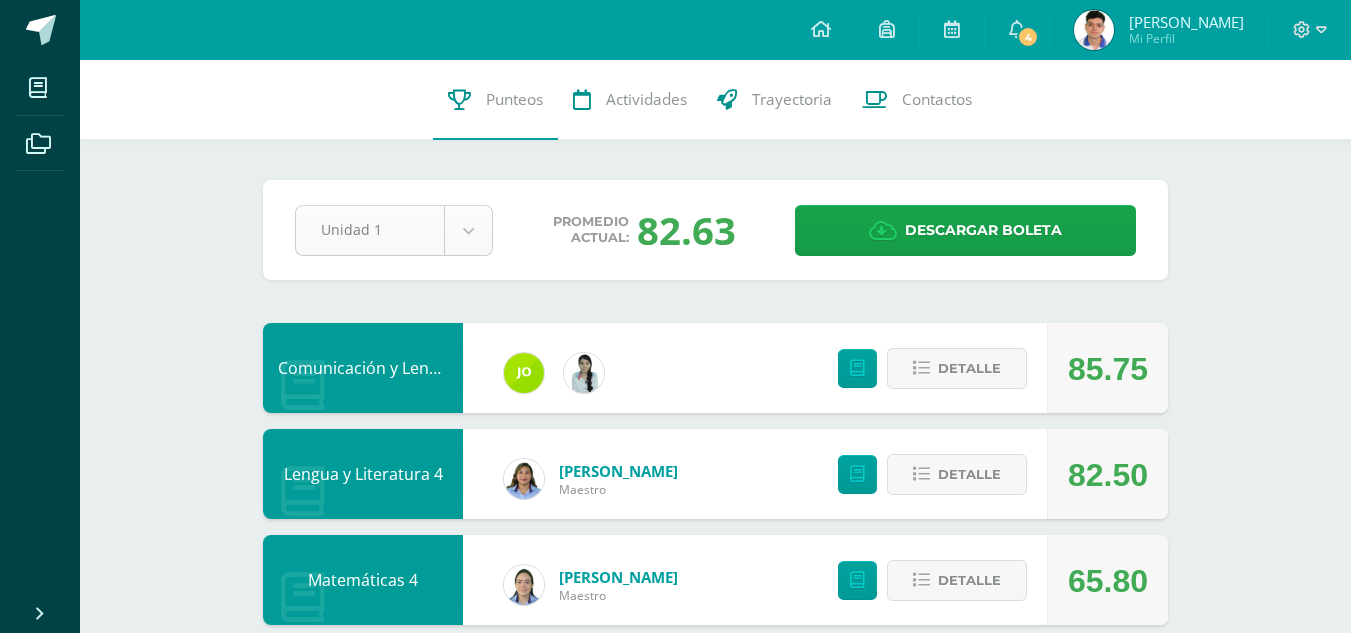 click on "Mis cursos Archivos Cerrar panel
Ciencias Sociales y Formación Ciudadana 4
Cuarto
Bachillerato en Ciencias y Letras
"4.2"
Educación Física
Cuarto
Bachillerato en Ciencias y Letras
"4.2"
Elaboración y Gestión de Proyectos
Cuarto
Bachillerato en Ciencias y Letras
"4.2"
Español Preuniversitario
Cuarto
Bachillerato en Ciencias y Letras
"4.2"
Filosofía
Física
4 4" at bounding box center [675, 862] 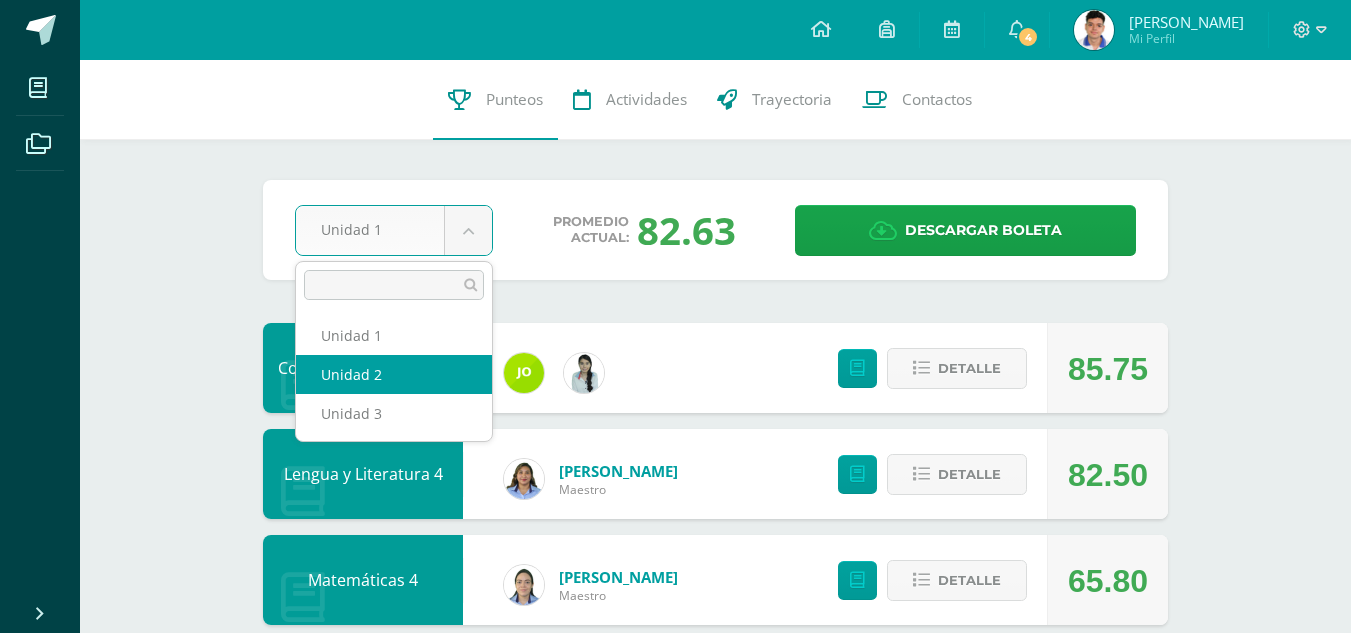 select on "Unidad 2" 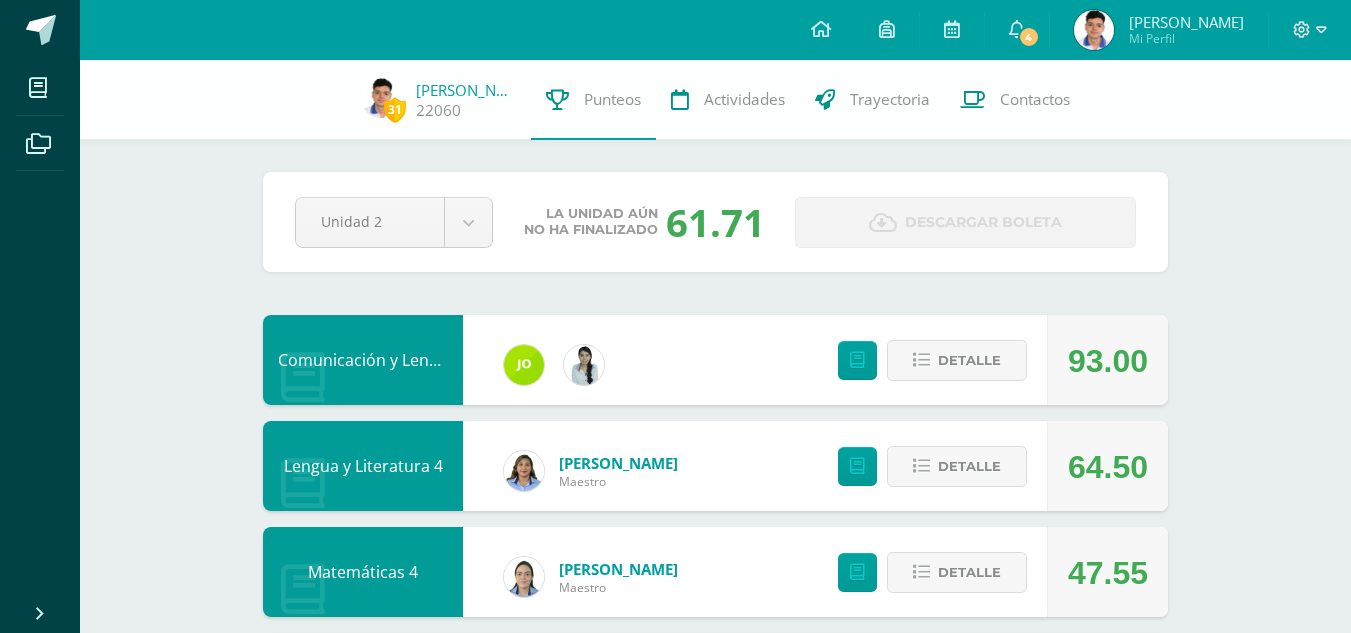 scroll, scrollTop: 0, scrollLeft: 0, axis: both 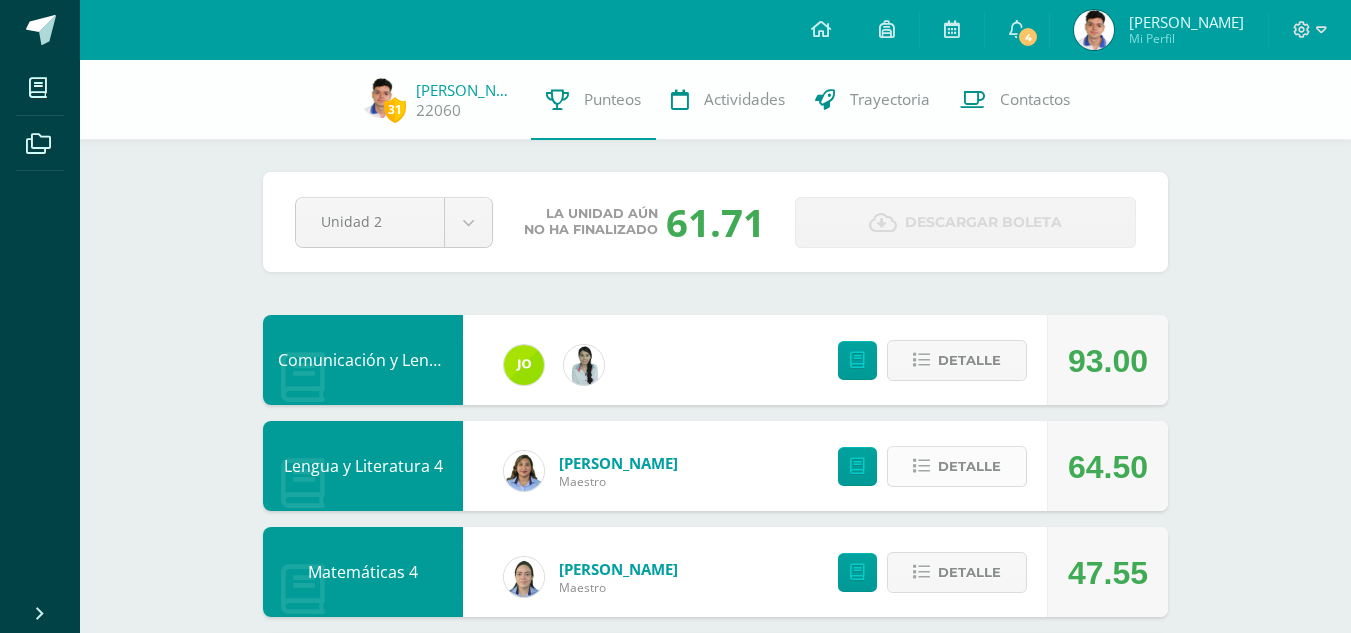 click on "Detalle" at bounding box center (957, 466) 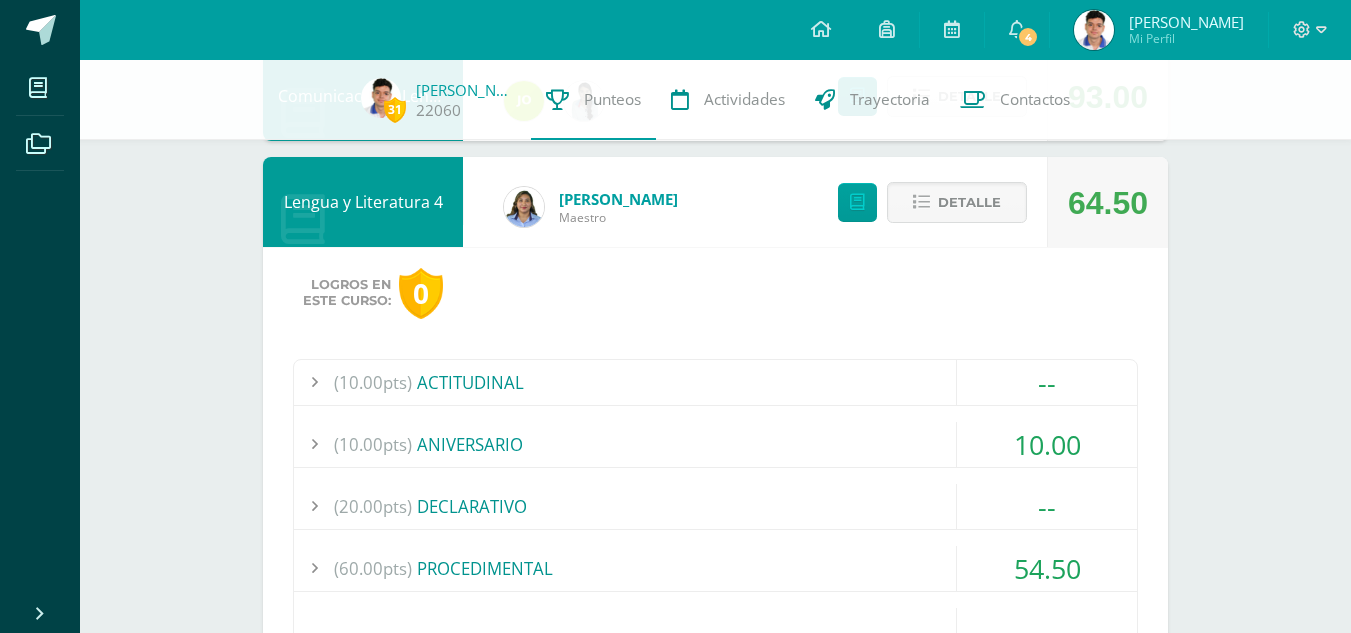 scroll, scrollTop: 300, scrollLeft: 0, axis: vertical 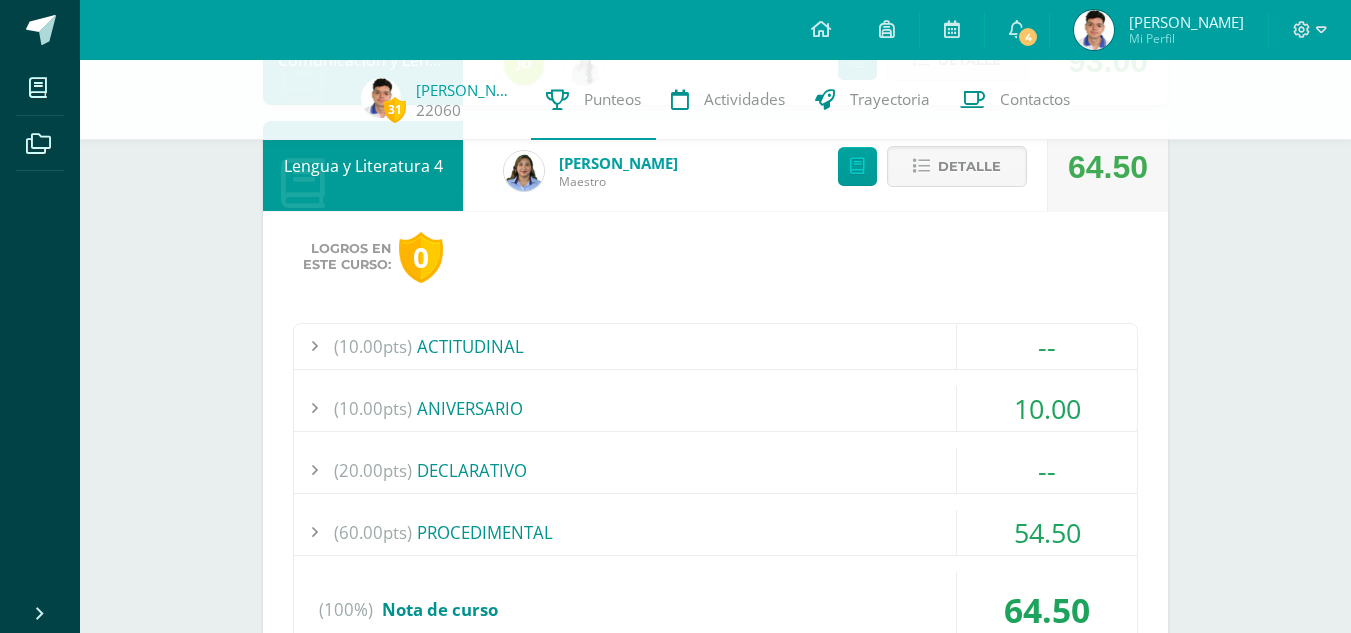 click on "--" at bounding box center [1047, 346] 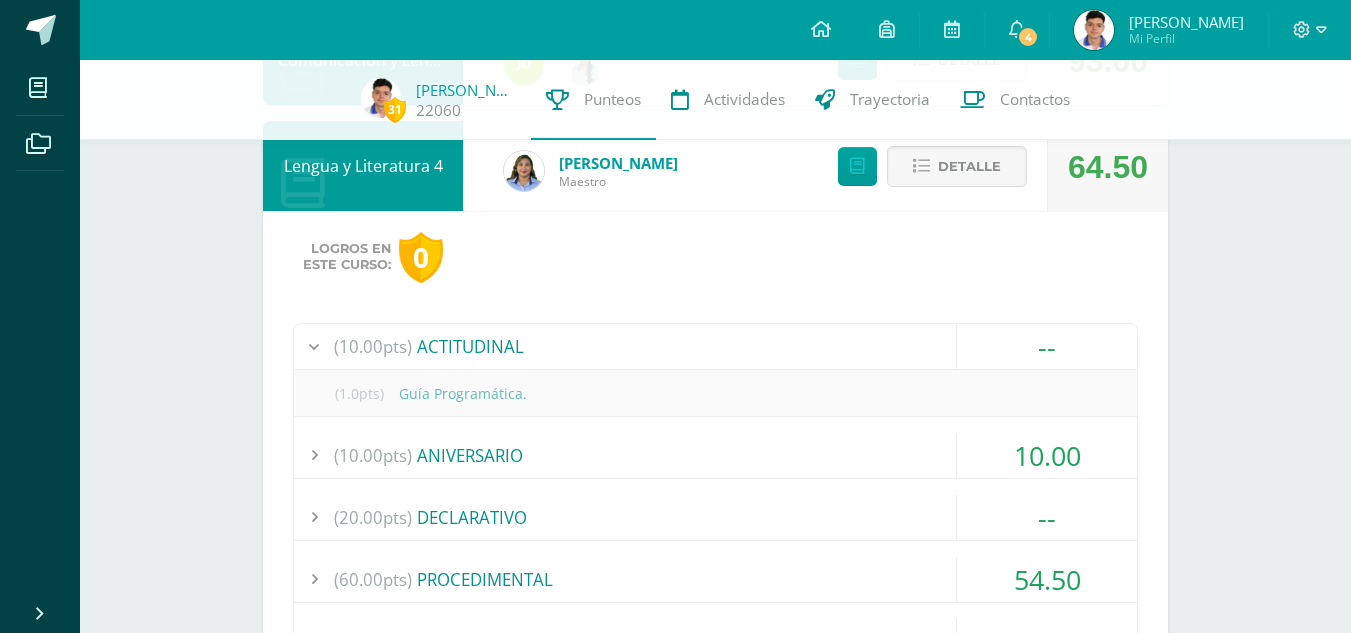 click on "--" at bounding box center [1047, 346] 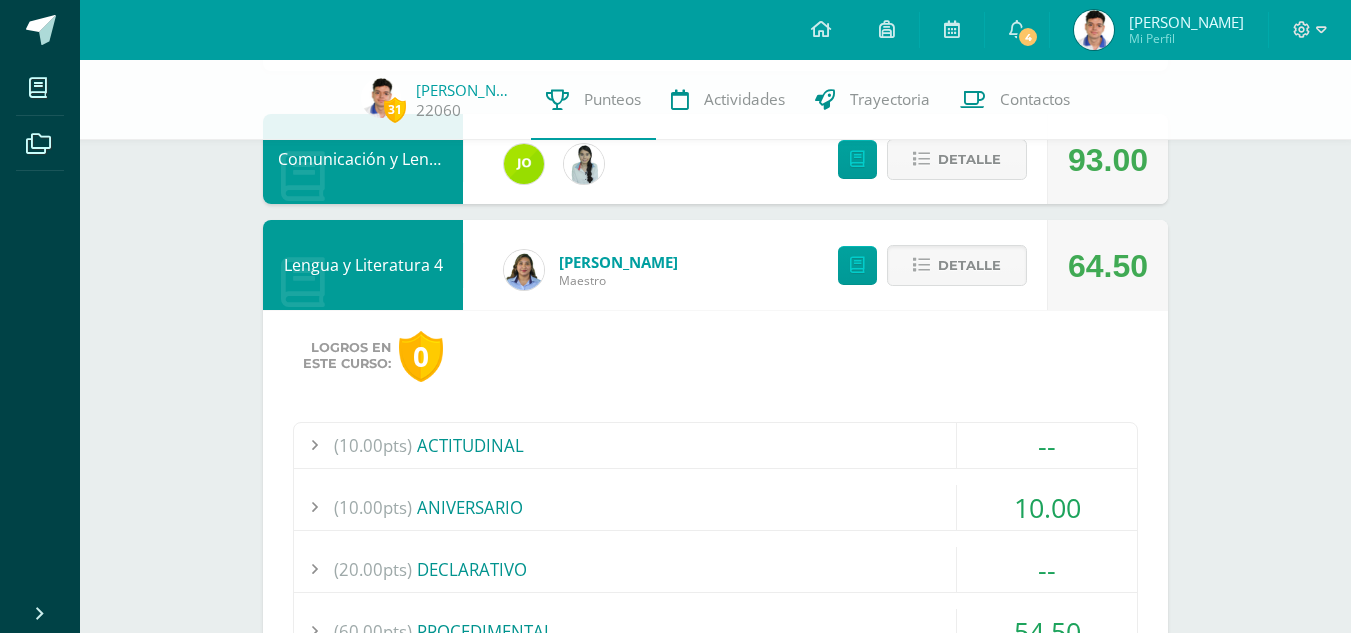 scroll, scrollTop: 200, scrollLeft: 0, axis: vertical 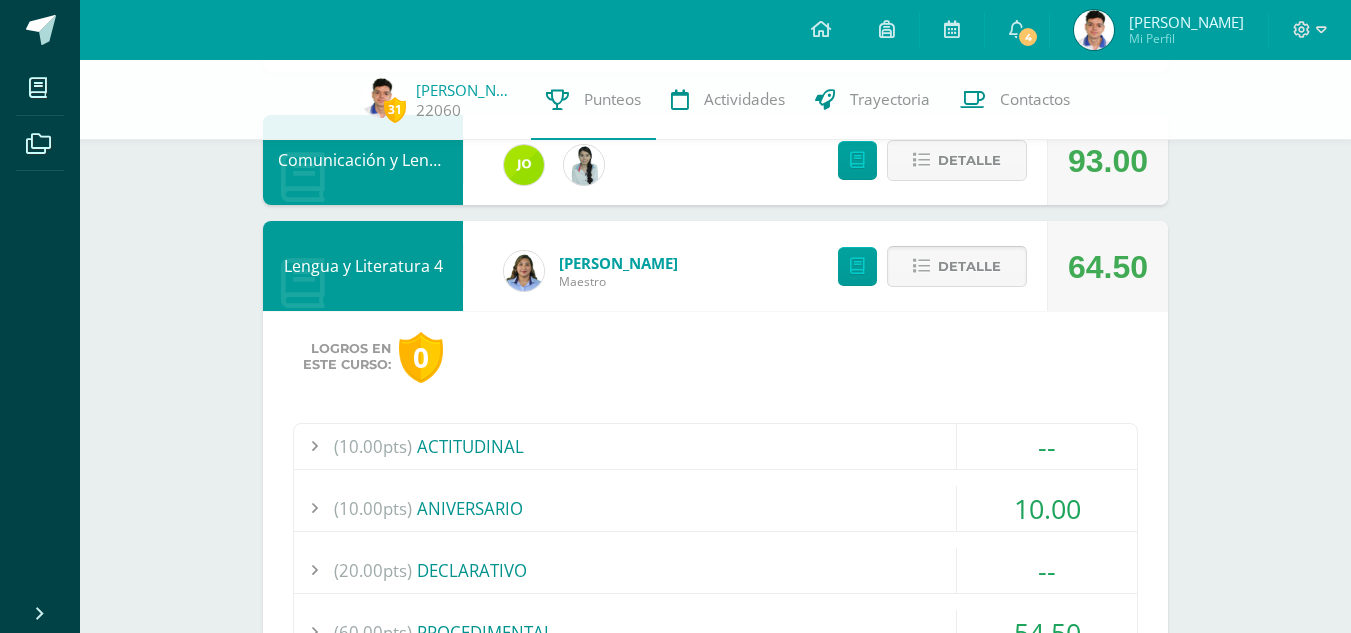 click on "Detalle" at bounding box center [969, 266] 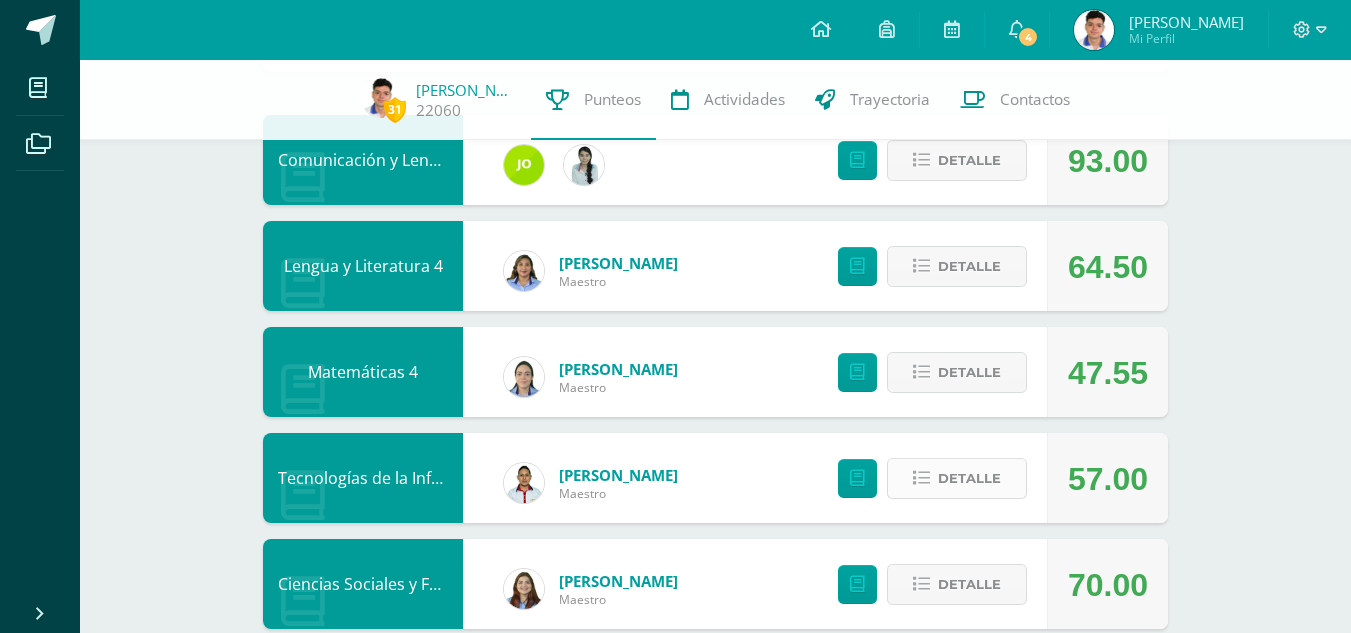 click on "Detalle" at bounding box center (957, 478) 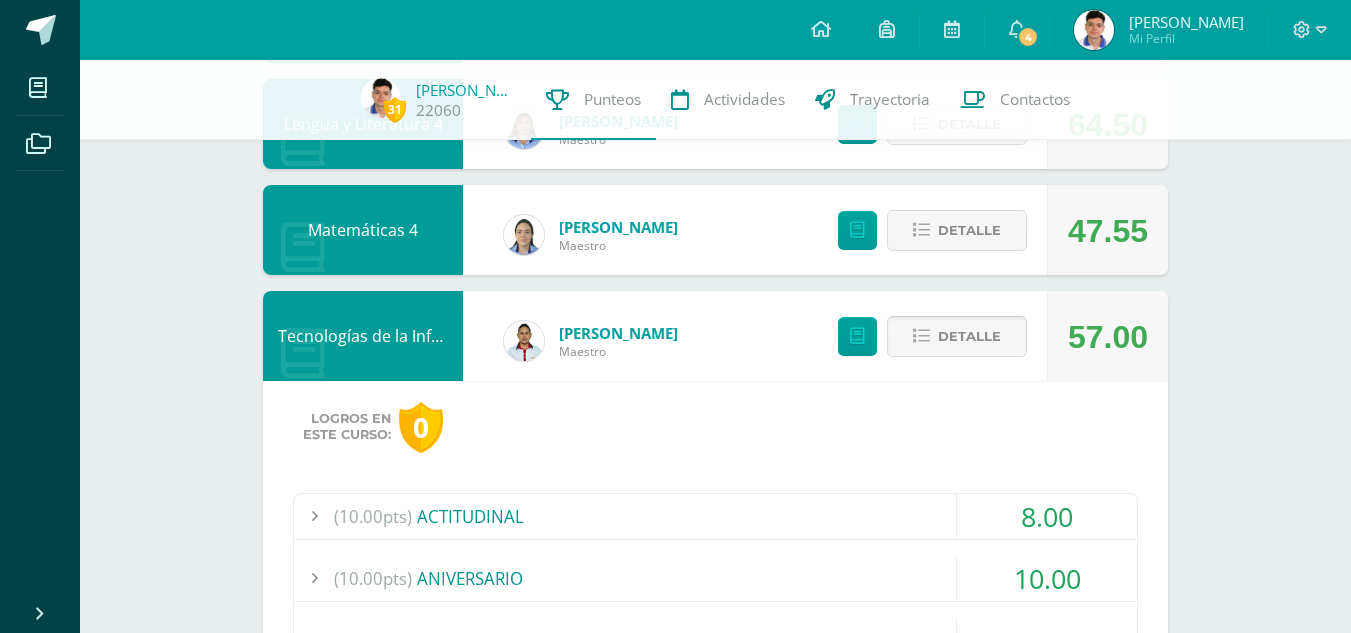 scroll, scrollTop: 400, scrollLeft: 0, axis: vertical 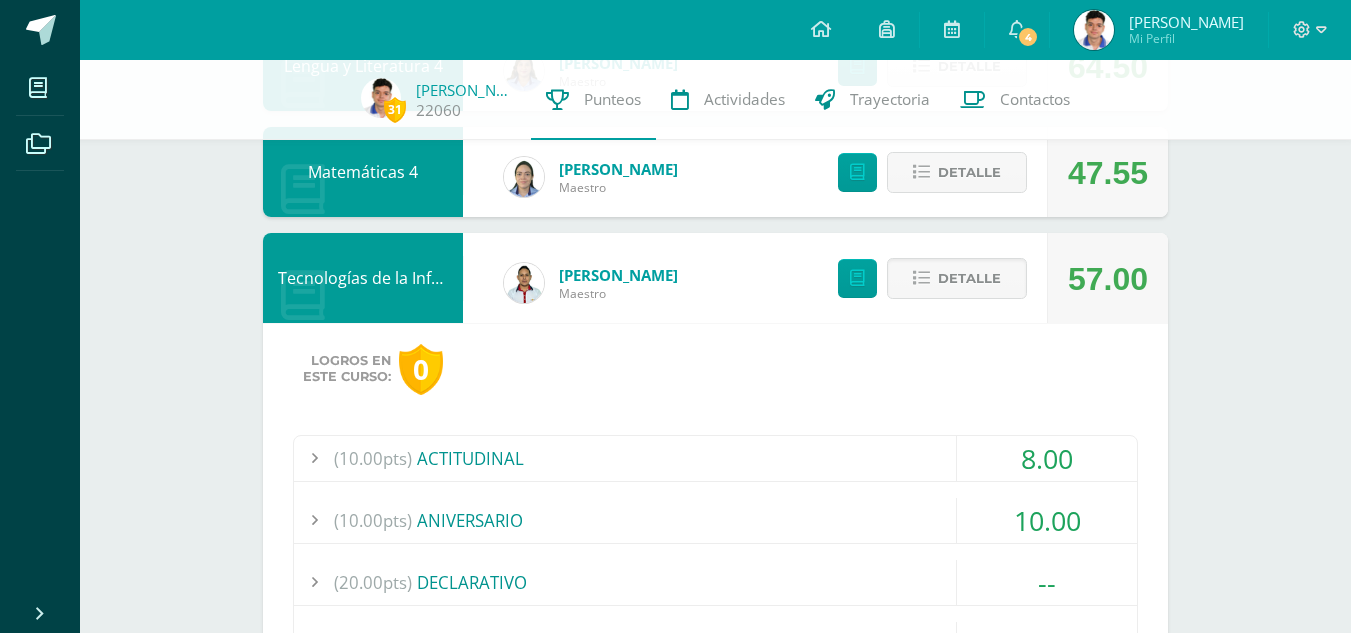 click on "8.00" at bounding box center (1047, 458) 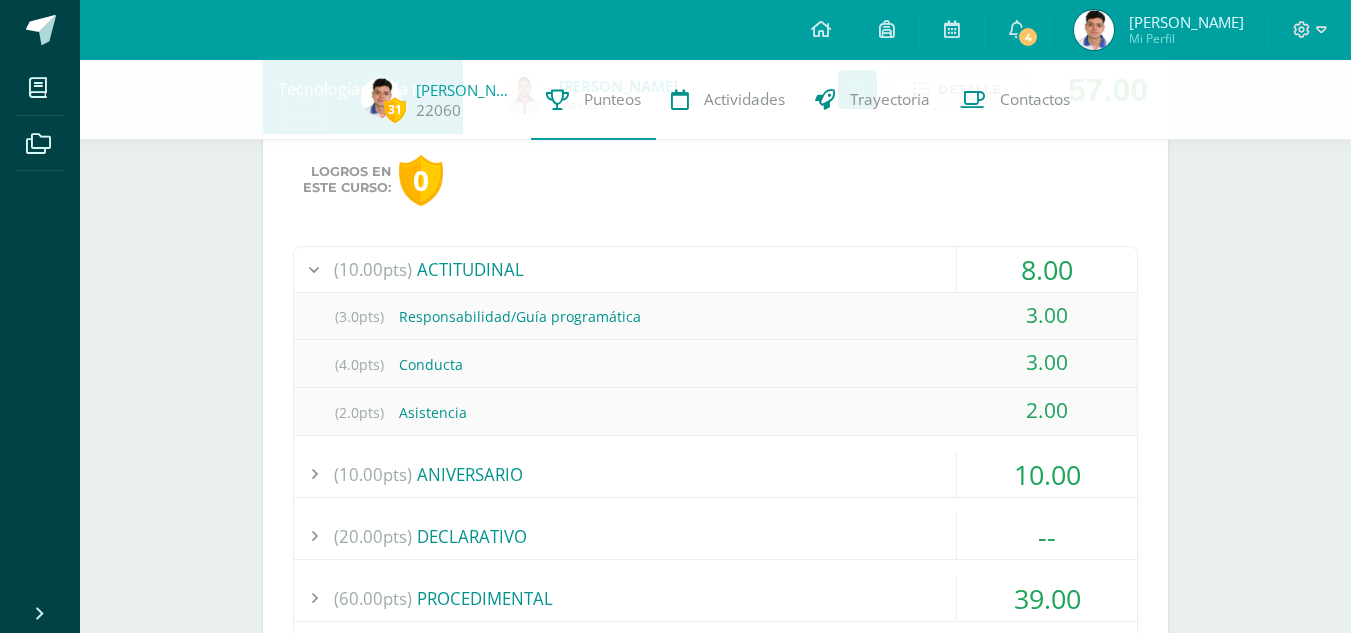scroll, scrollTop: 600, scrollLeft: 0, axis: vertical 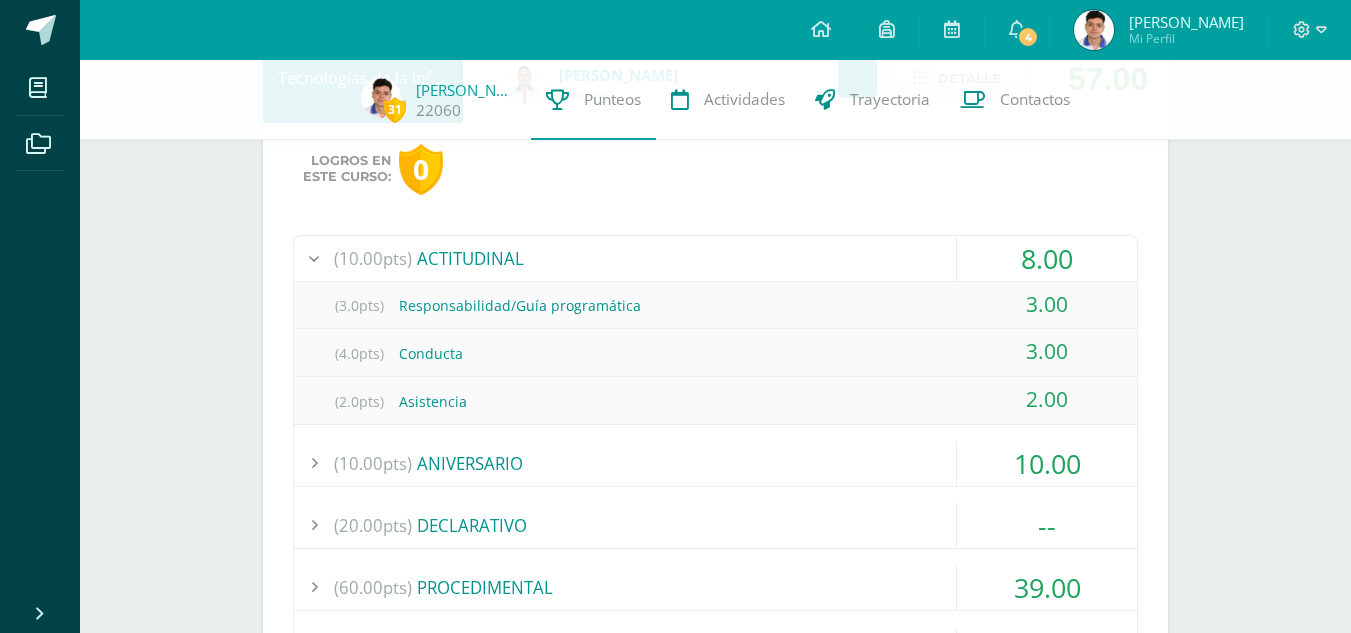 click on "8.00" at bounding box center (1047, 258) 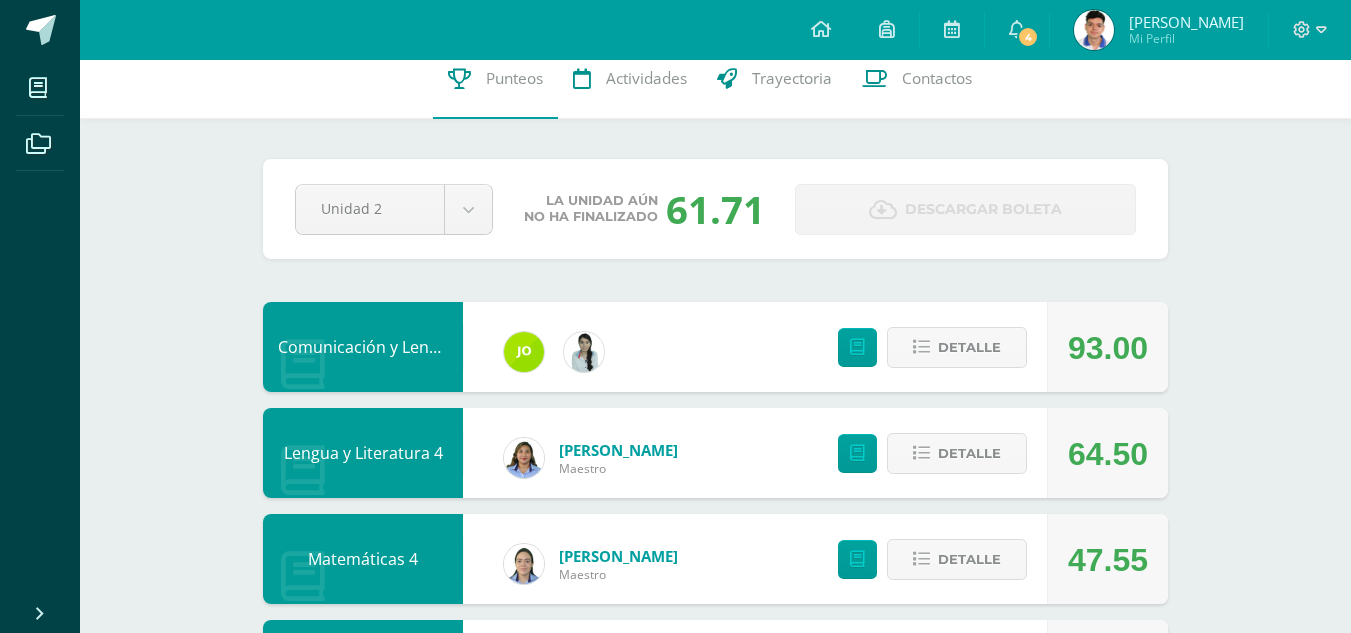 scroll, scrollTop: 0, scrollLeft: 0, axis: both 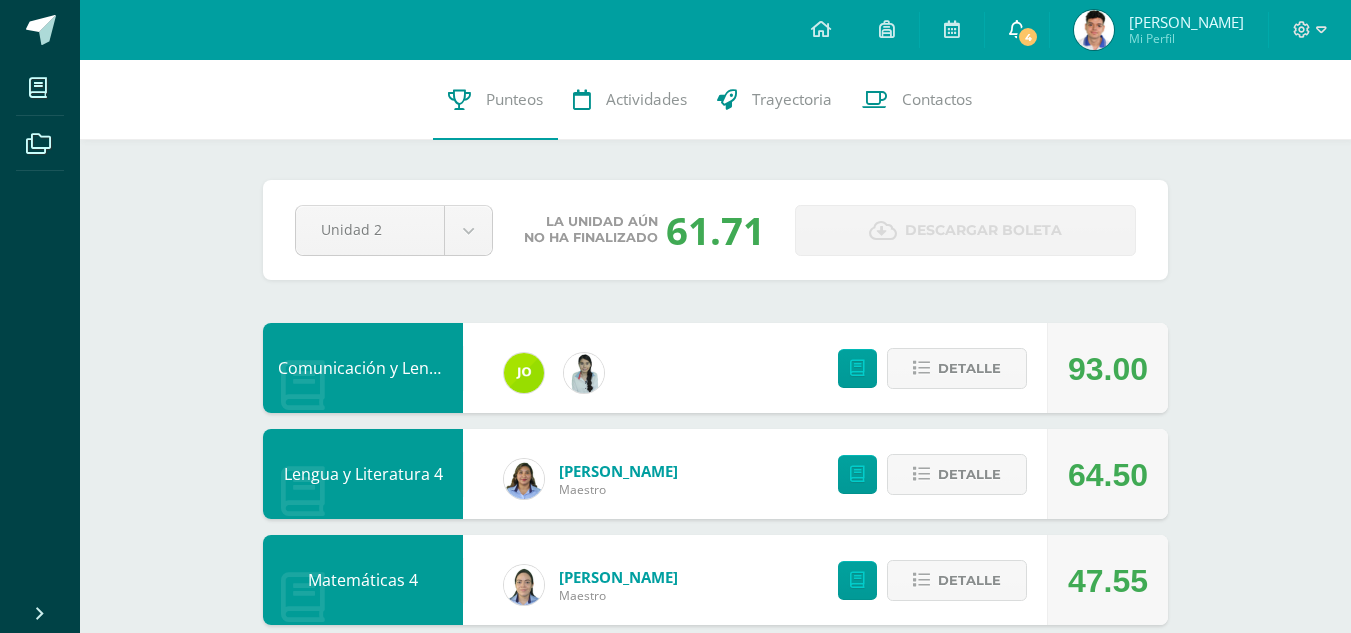 click at bounding box center [1017, 30] 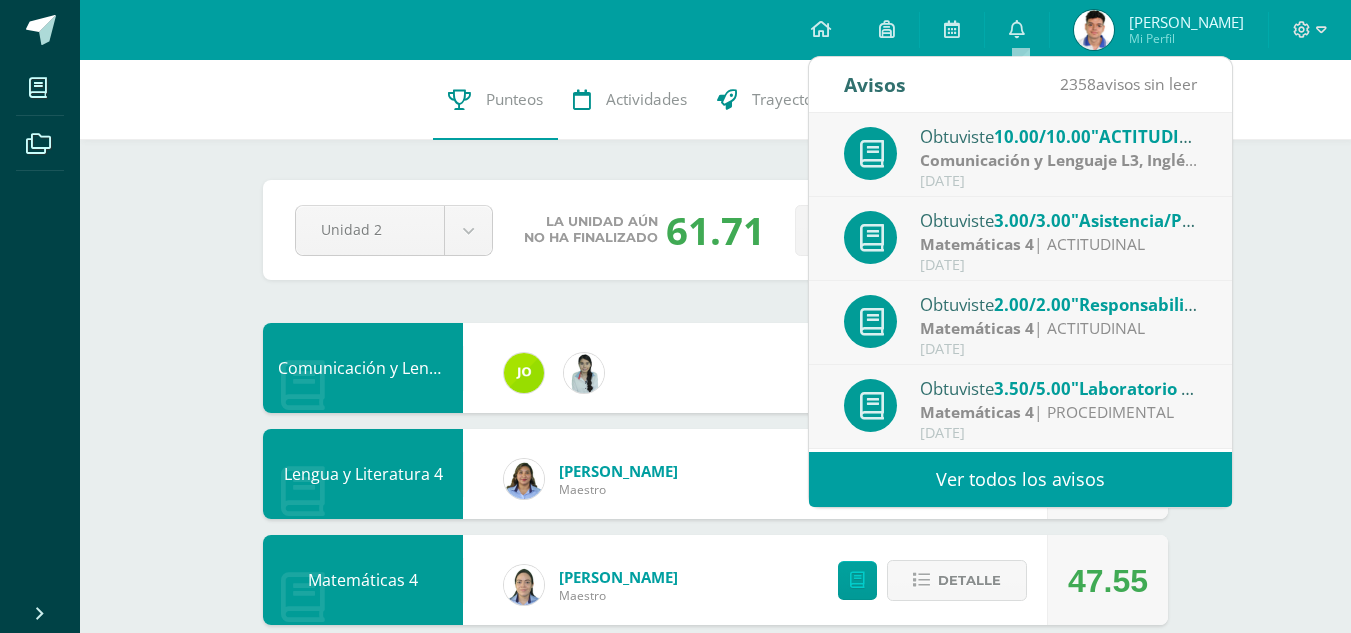 scroll, scrollTop: 300, scrollLeft: 0, axis: vertical 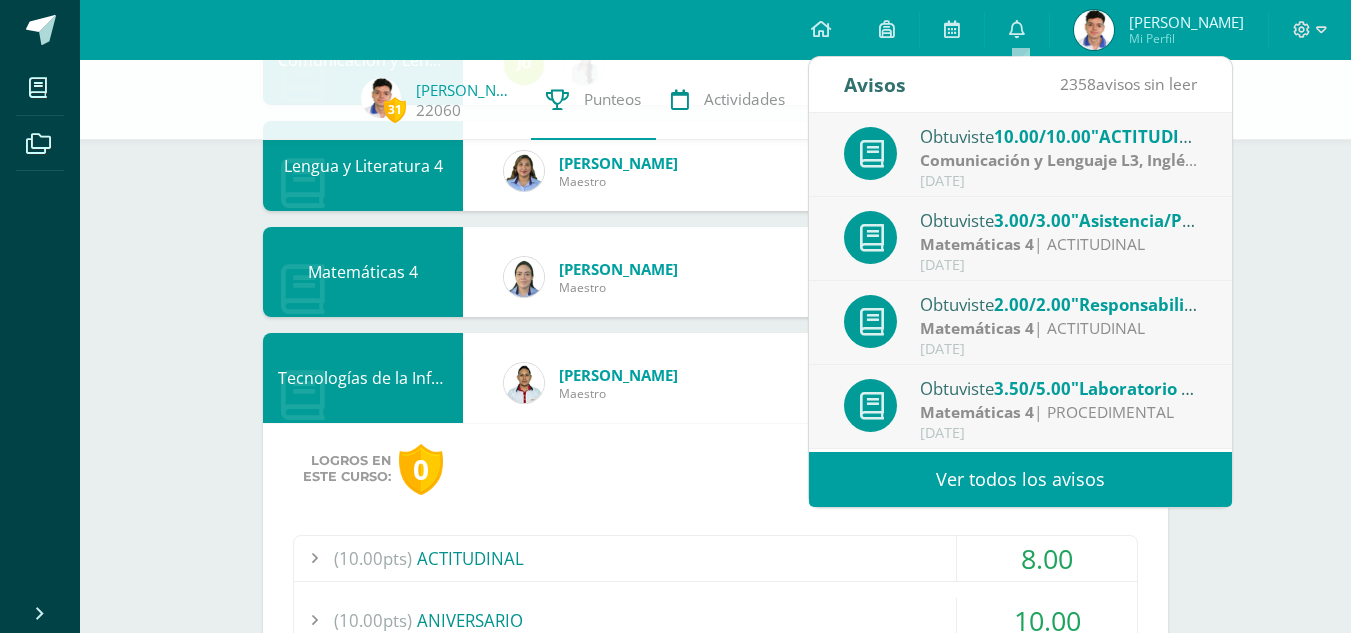 click on "Pendiente
Unidad 2                             Unidad 1 Unidad 2 Unidad 3
La unidad aún no ha finalizado
61.71
Descargar boleta
Comunicación y Lenguaje L3, Inglés 4
93.00
Detalle
Lengua y Literatura 4
Mayra González Maestro
64.50
Detalle
Logros en
este curso:
0
(10.00pts)
(100%)" at bounding box center [715, 843] 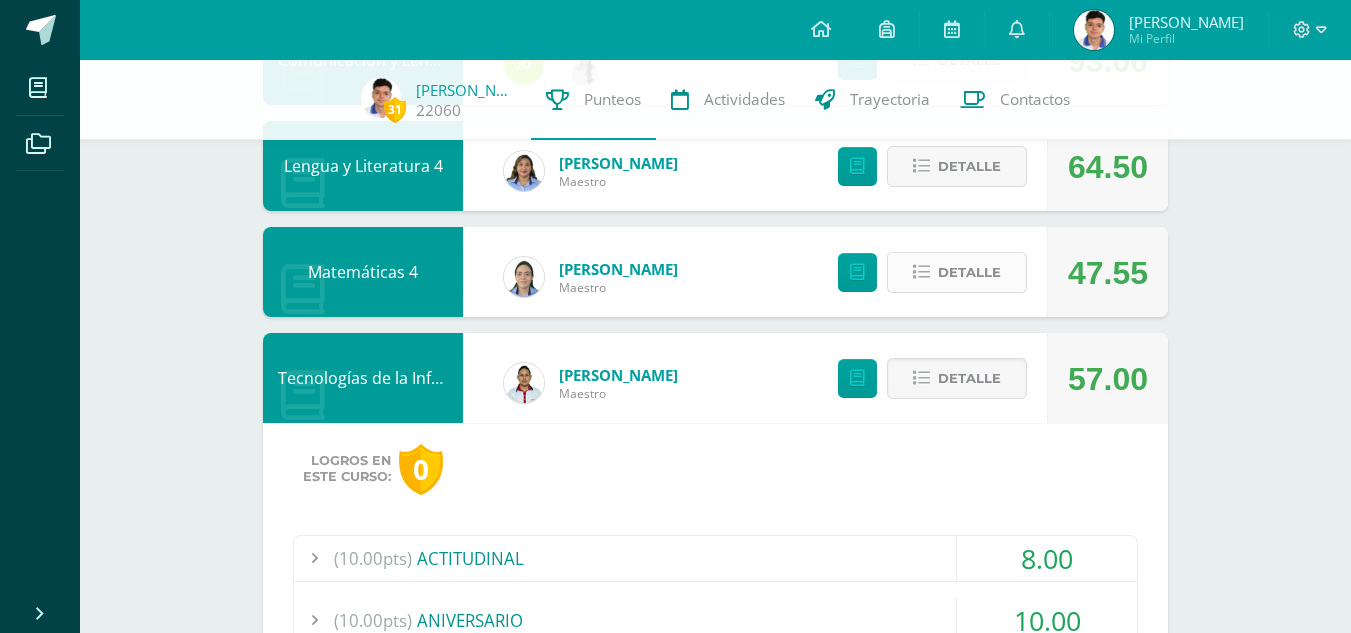 click on "Detalle" at bounding box center [969, 272] 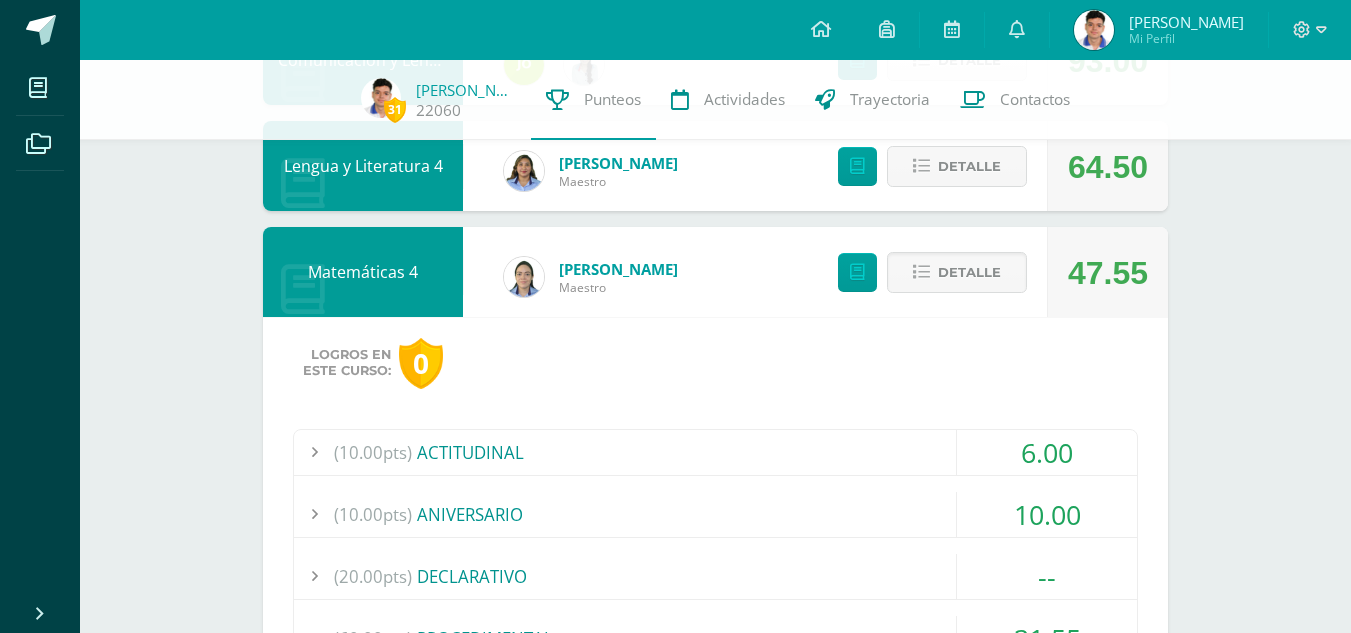 click on "6.00" at bounding box center [1047, 452] 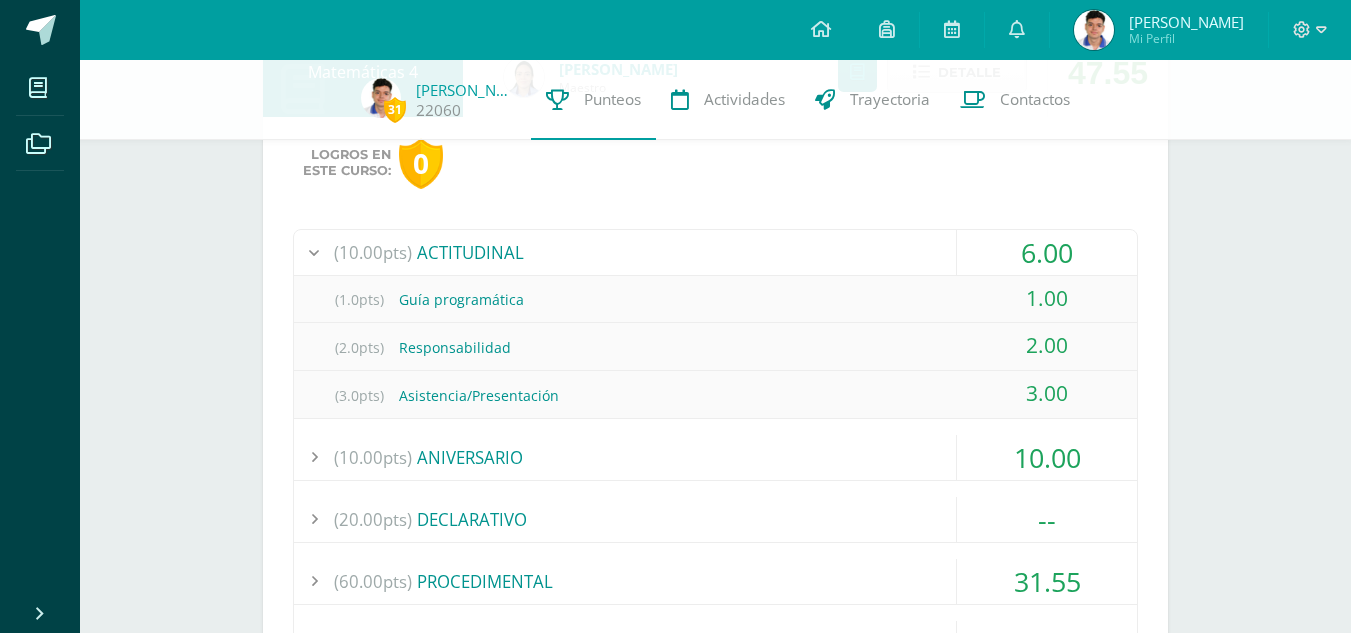 scroll, scrollTop: 400, scrollLeft: 0, axis: vertical 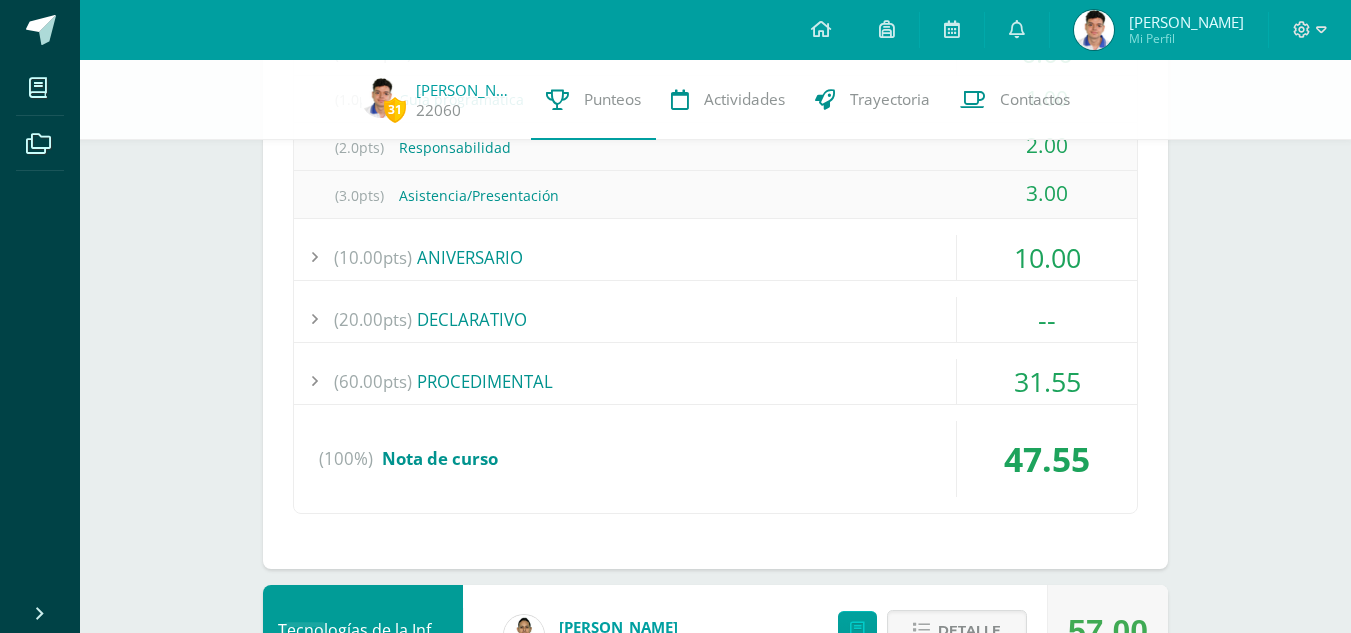 click on "31.55" at bounding box center [1047, 381] 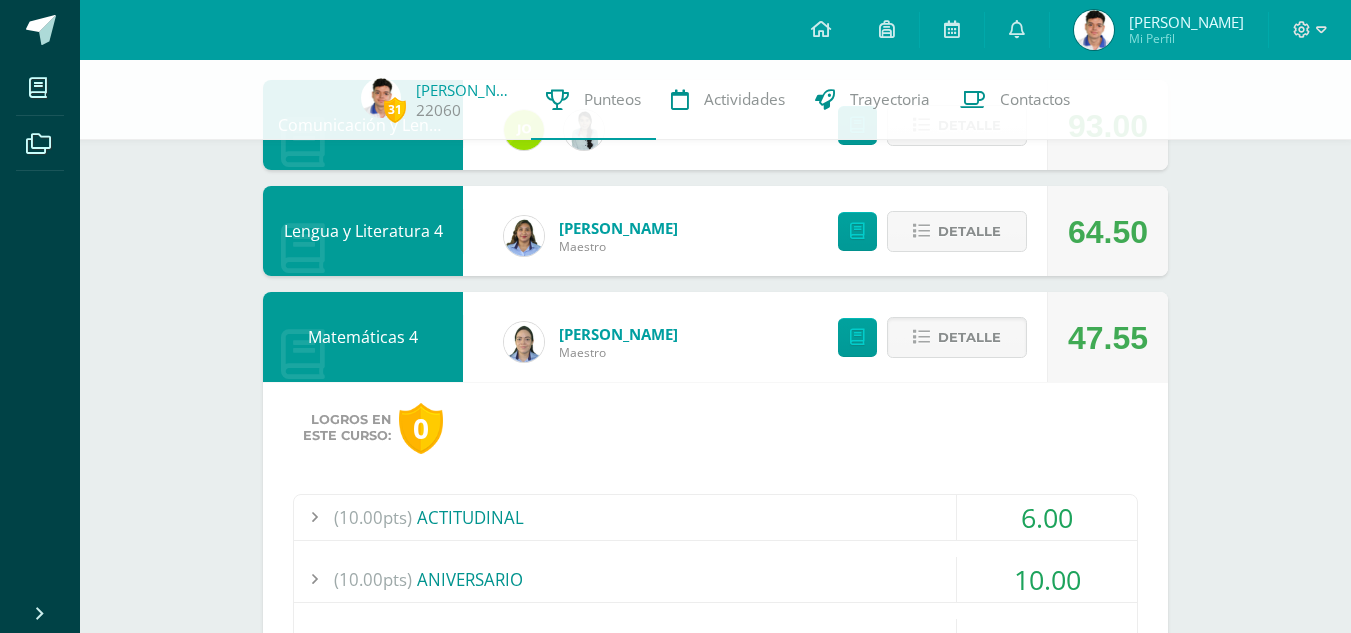 scroll, scrollTop: 200, scrollLeft: 0, axis: vertical 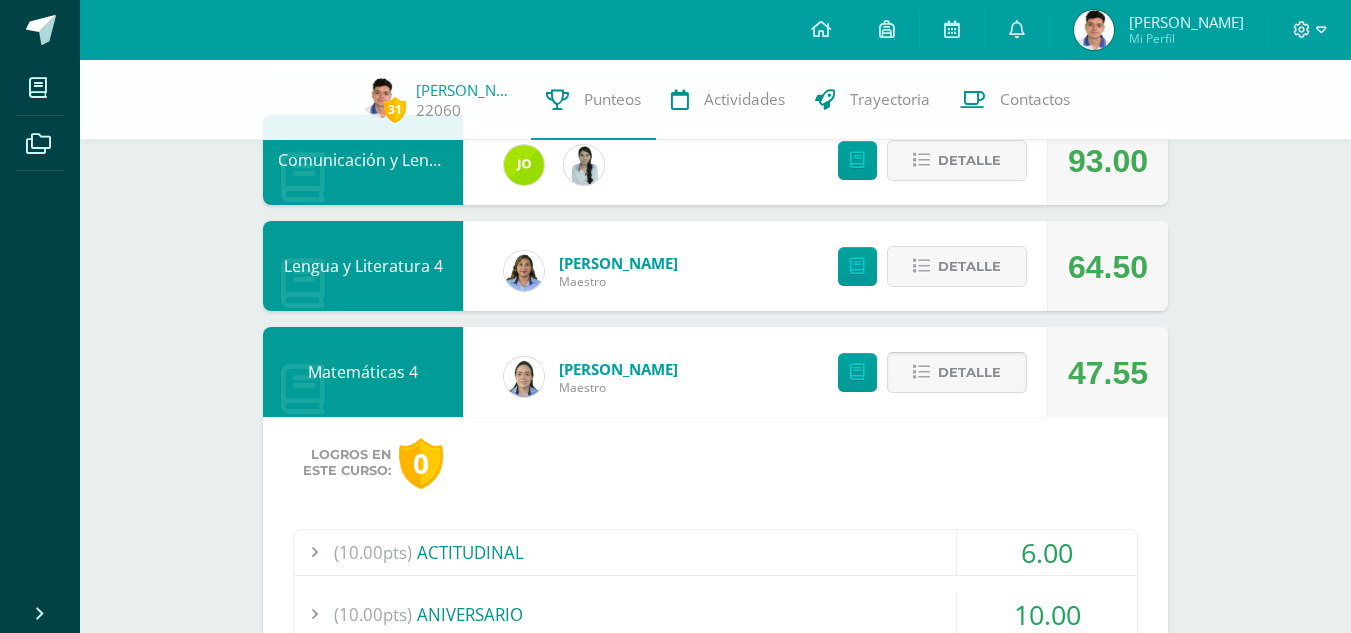 click on "Detalle" at bounding box center (969, 372) 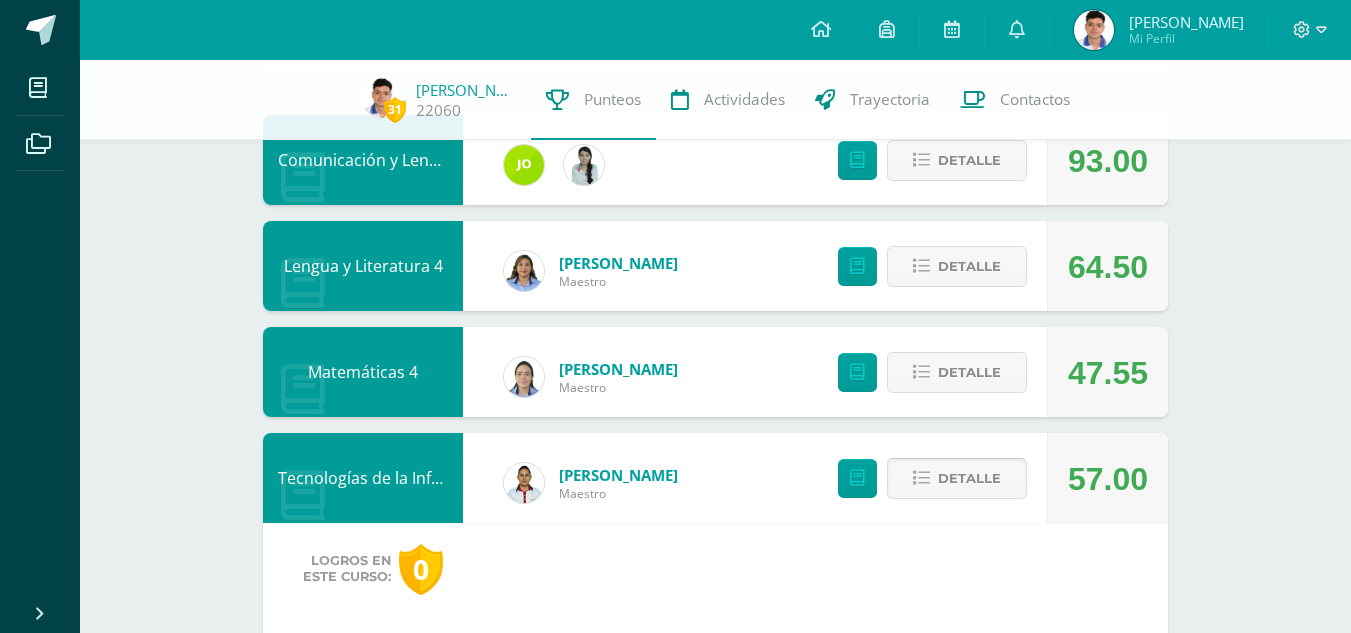 click on "Detalle" at bounding box center [969, 478] 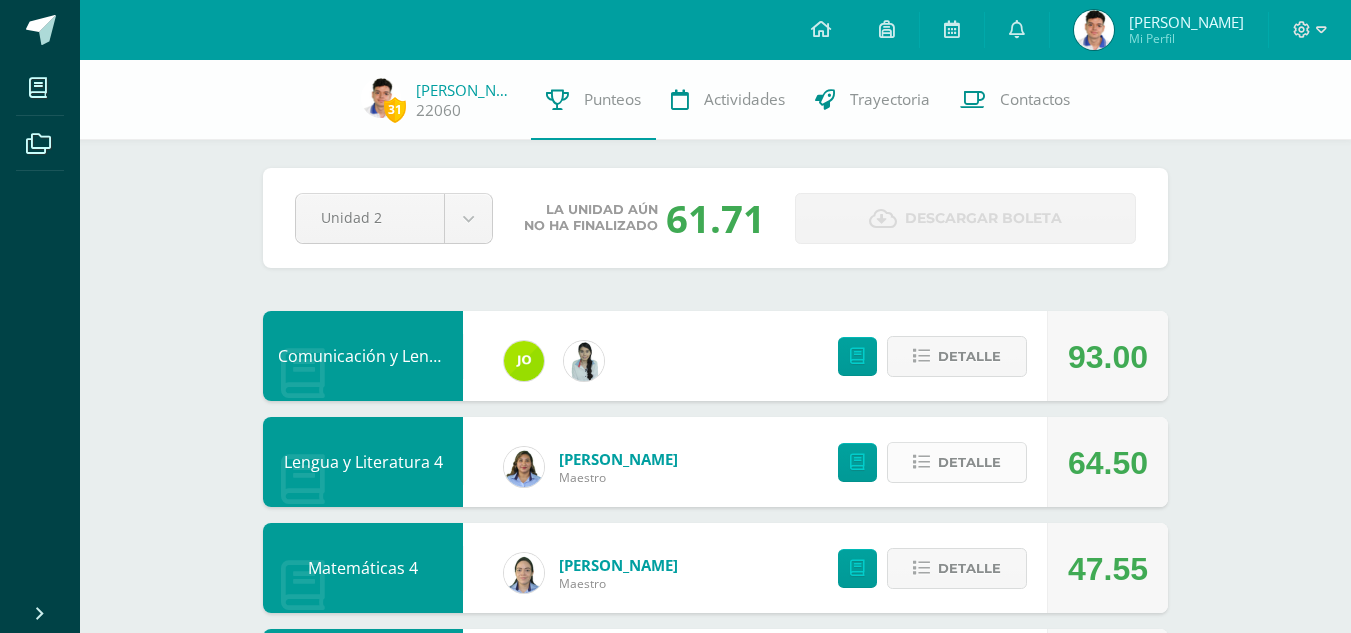 scroll, scrollTop: 0, scrollLeft: 0, axis: both 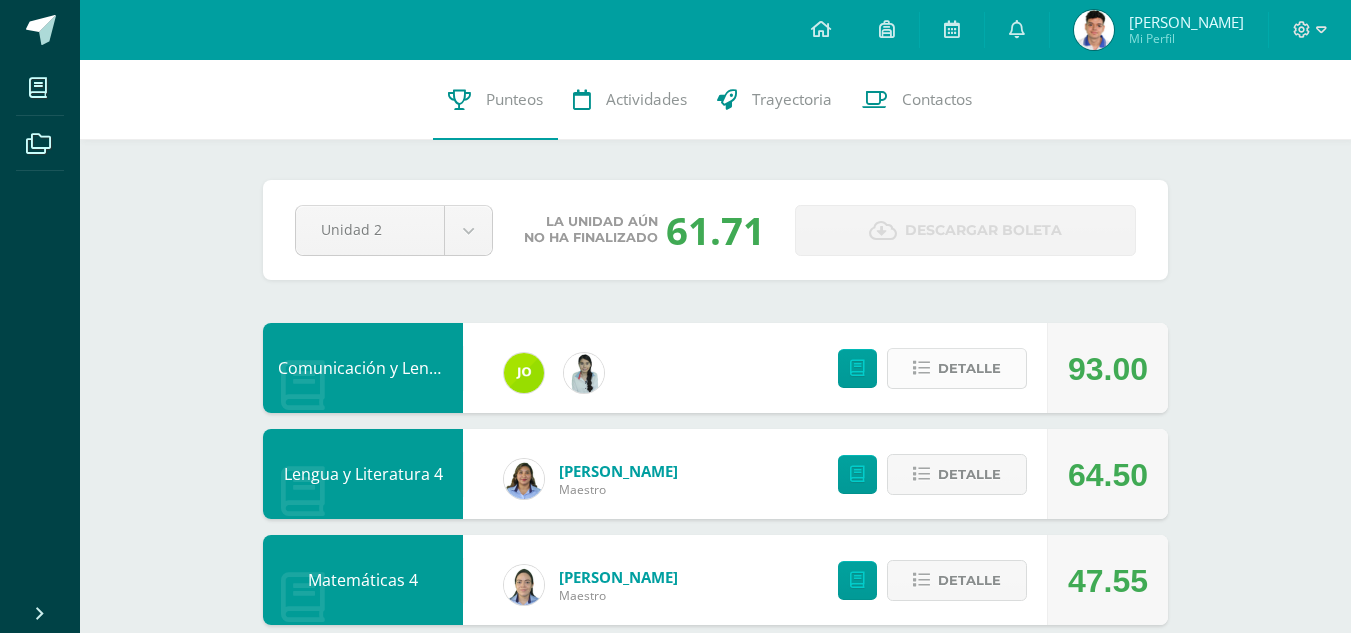 drag, startPoint x: 976, startPoint y: 382, endPoint x: 961, endPoint y: 386, distance: 15.524175 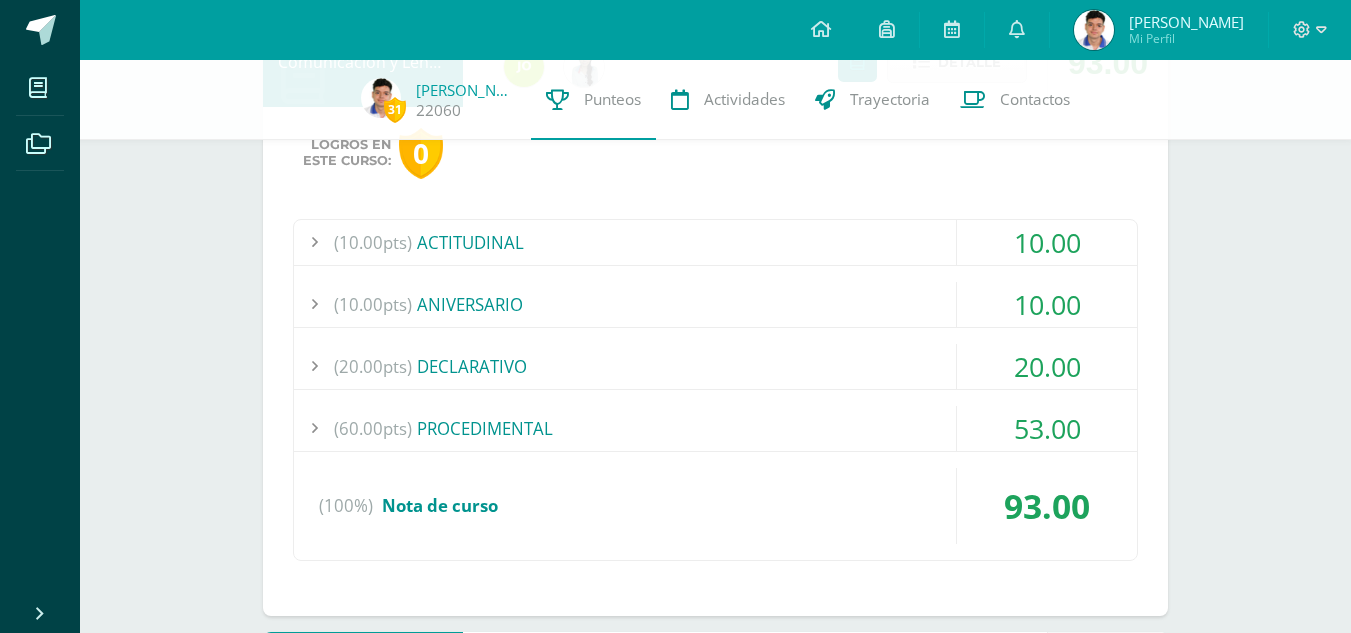 scroll, scrollTop: 200, scrollLeft: 0, axis: vertical 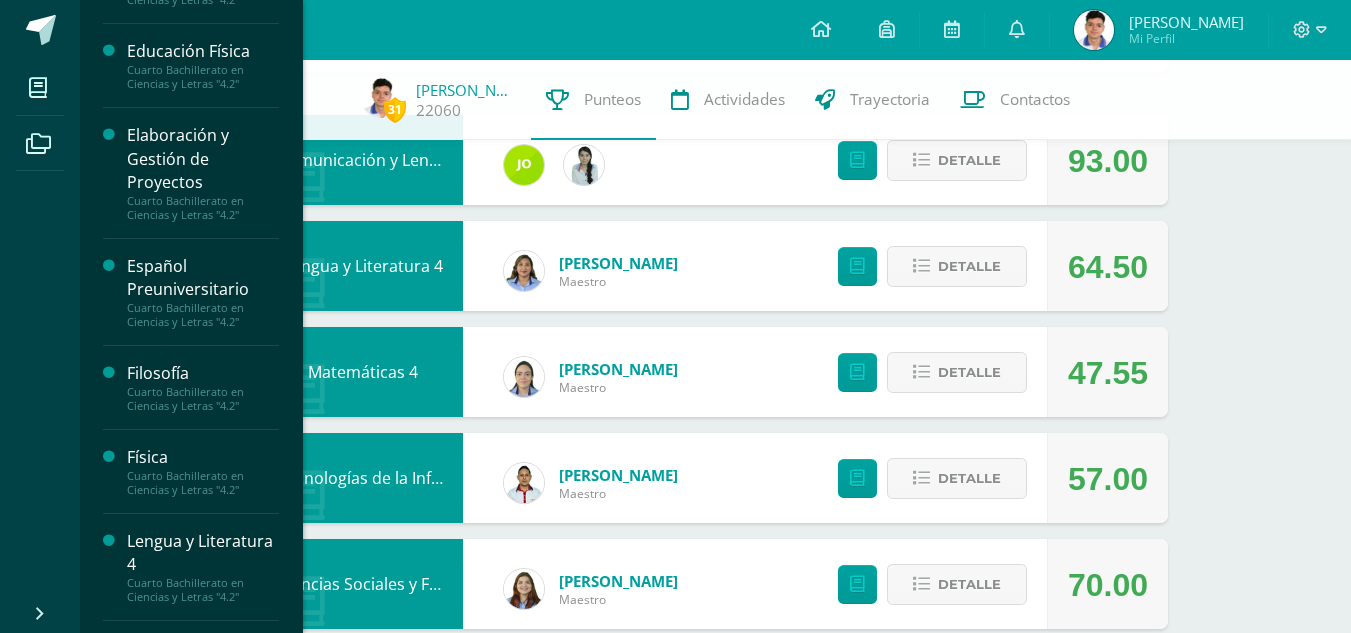 click on "Elaboración y Gestión de Proyectos" at bounding box center (203, 158) 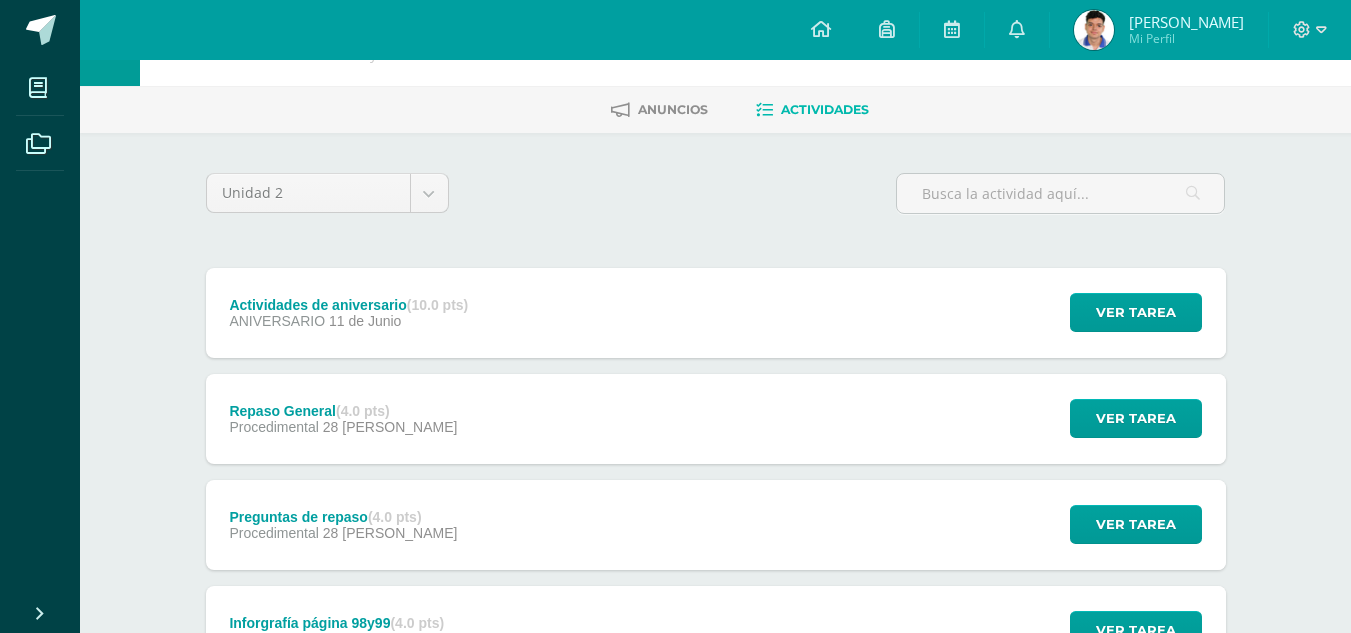 scroll, scrollTop: 100, scrollLeft: 0, axis: vertical 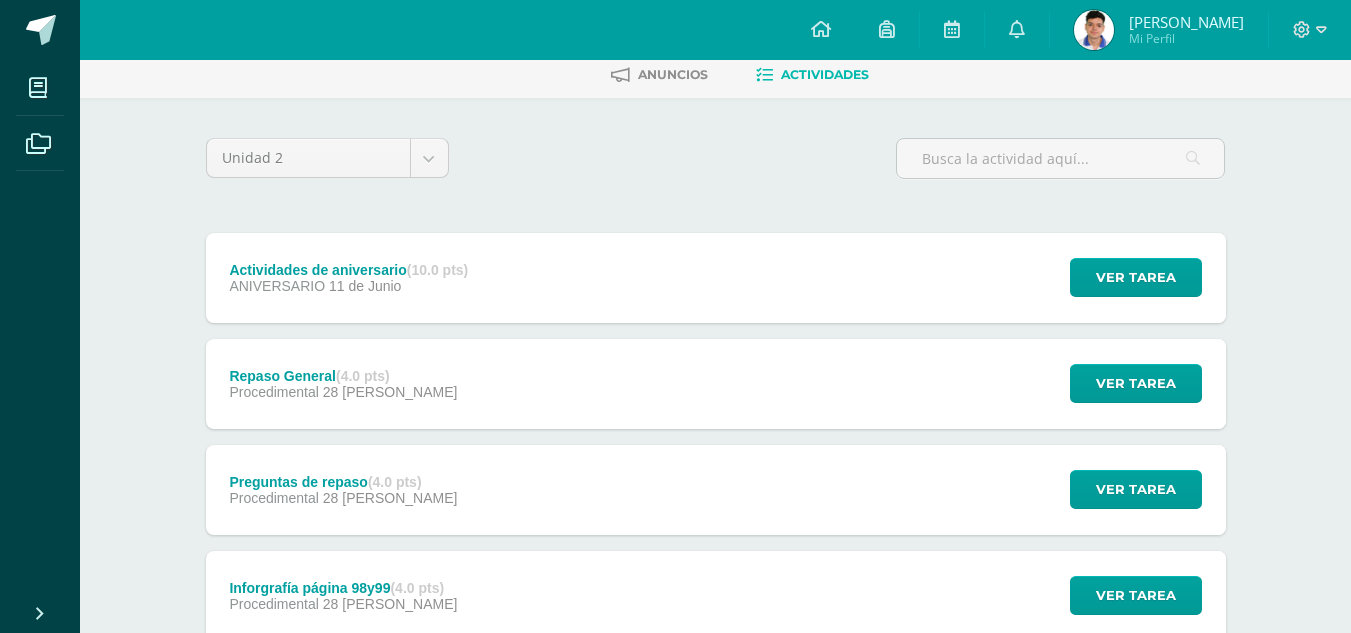 click on "Ver tarea" at bounding box center [1133, 384] 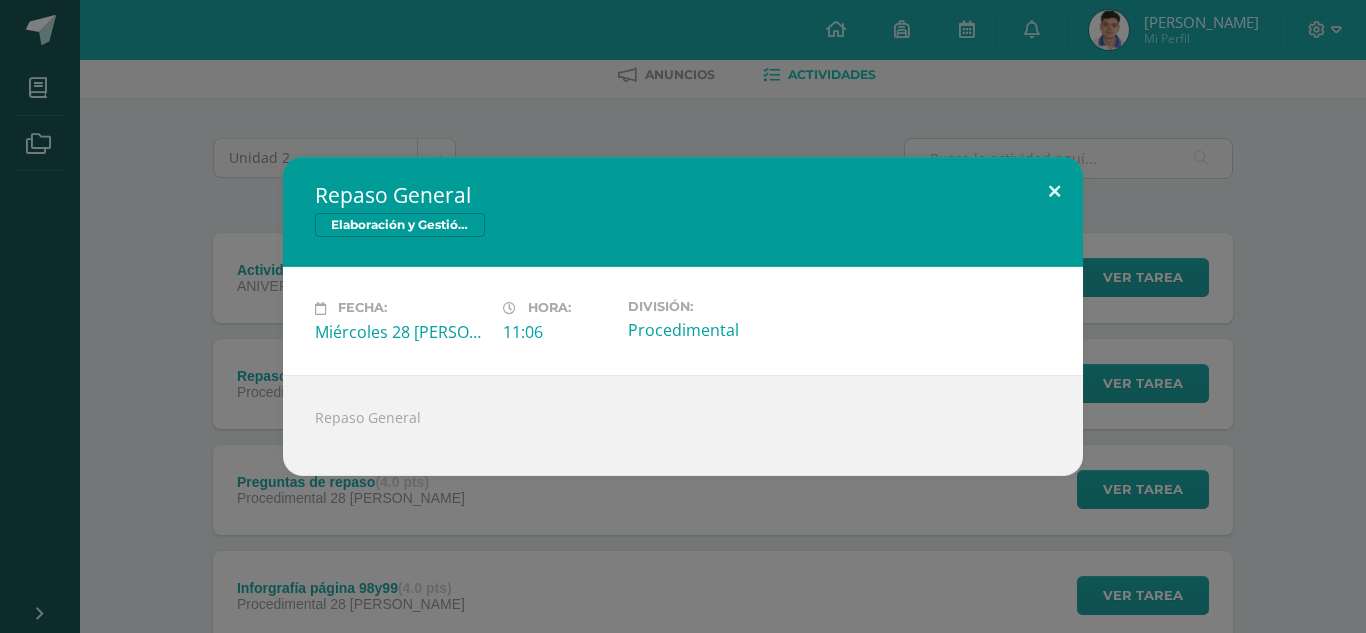 click at bounding box center (1054, 191) 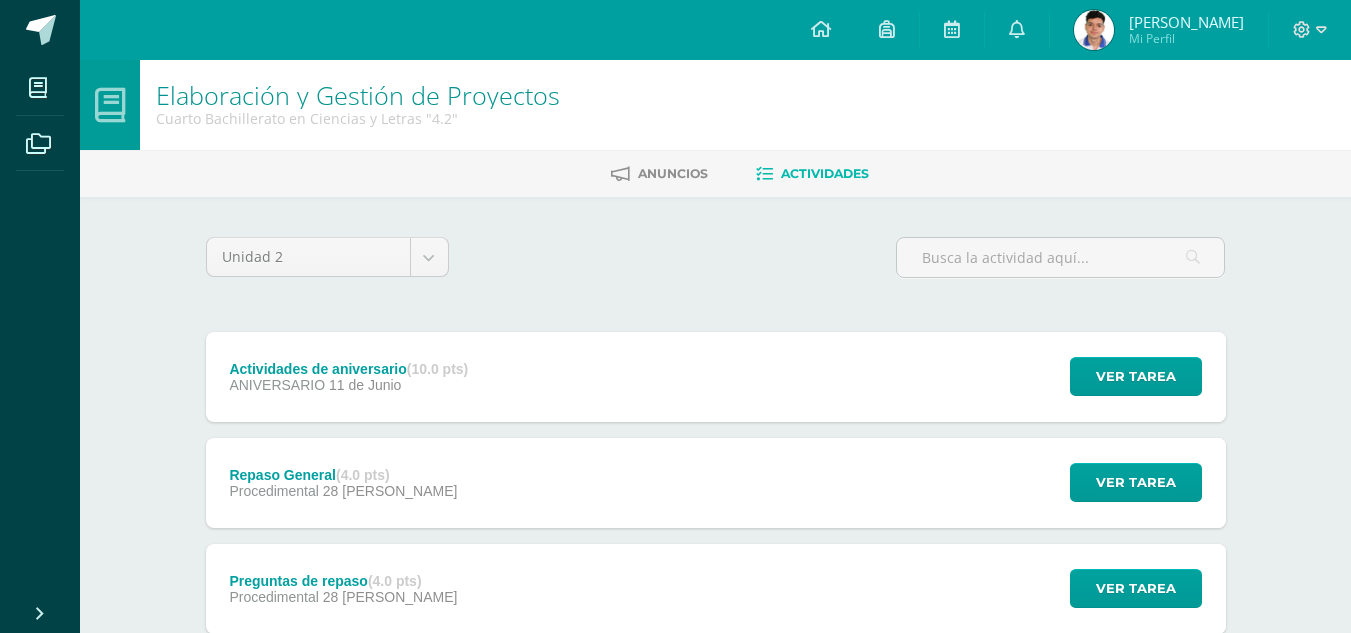 scroll, scrollTop: 0, scrollLeft: 0, axis: both 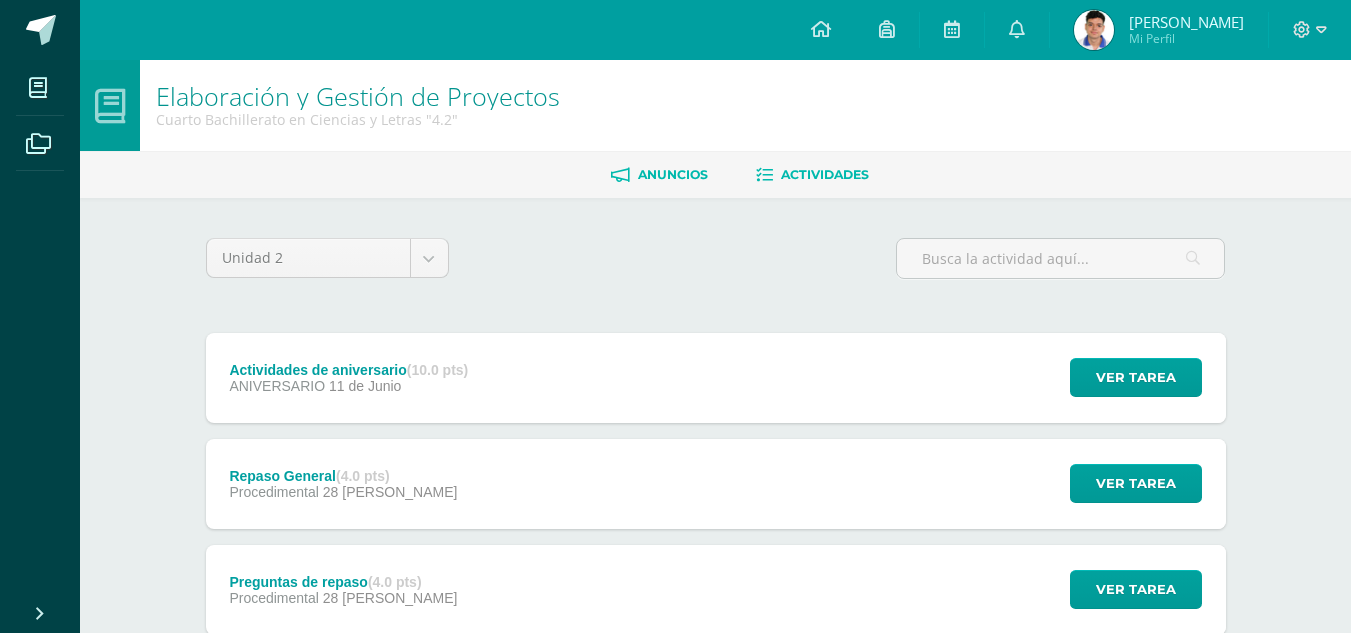 click on "Anuncios" at bounding box center (673, 174) 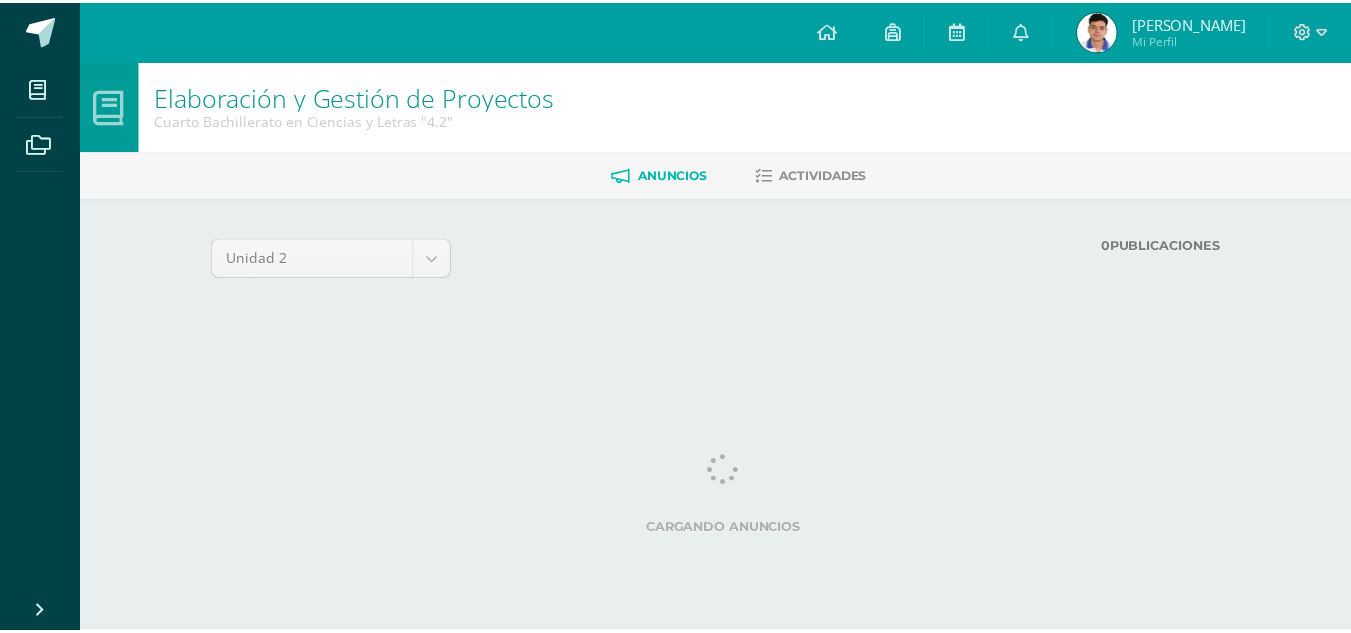 scroll, scrollTop: 0, scrollLeft: 0, axis: both 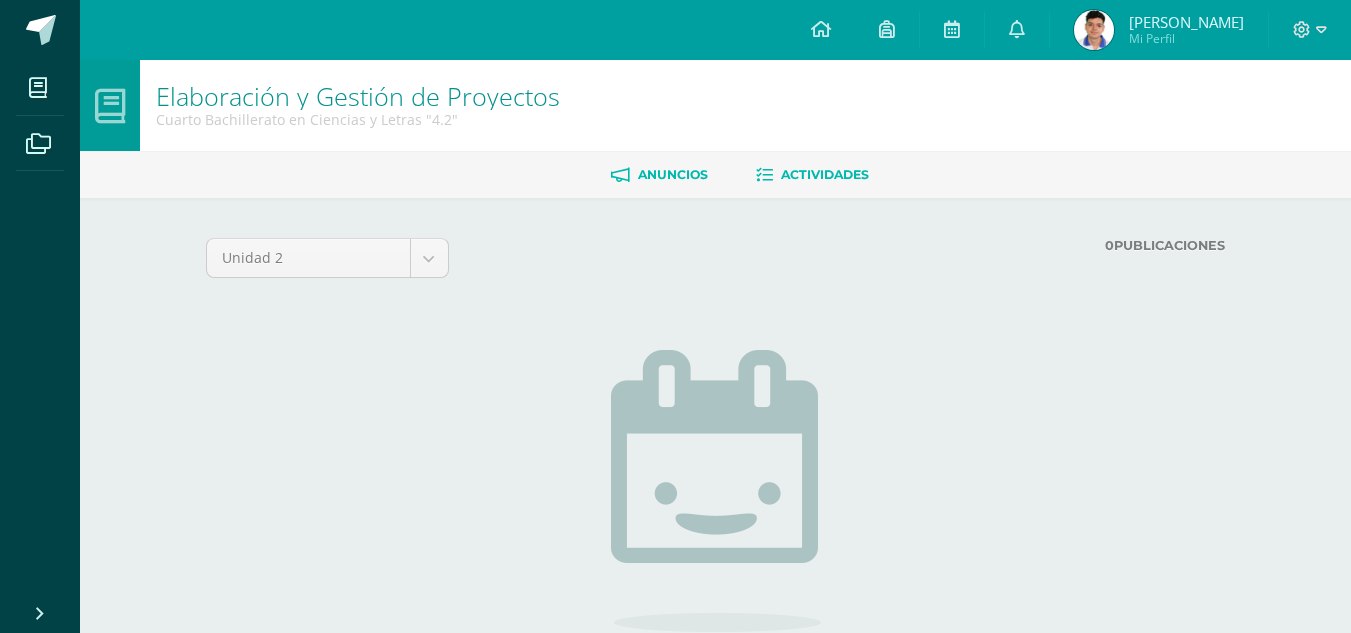 click on "Actividades" at bounding box center (812, 175) 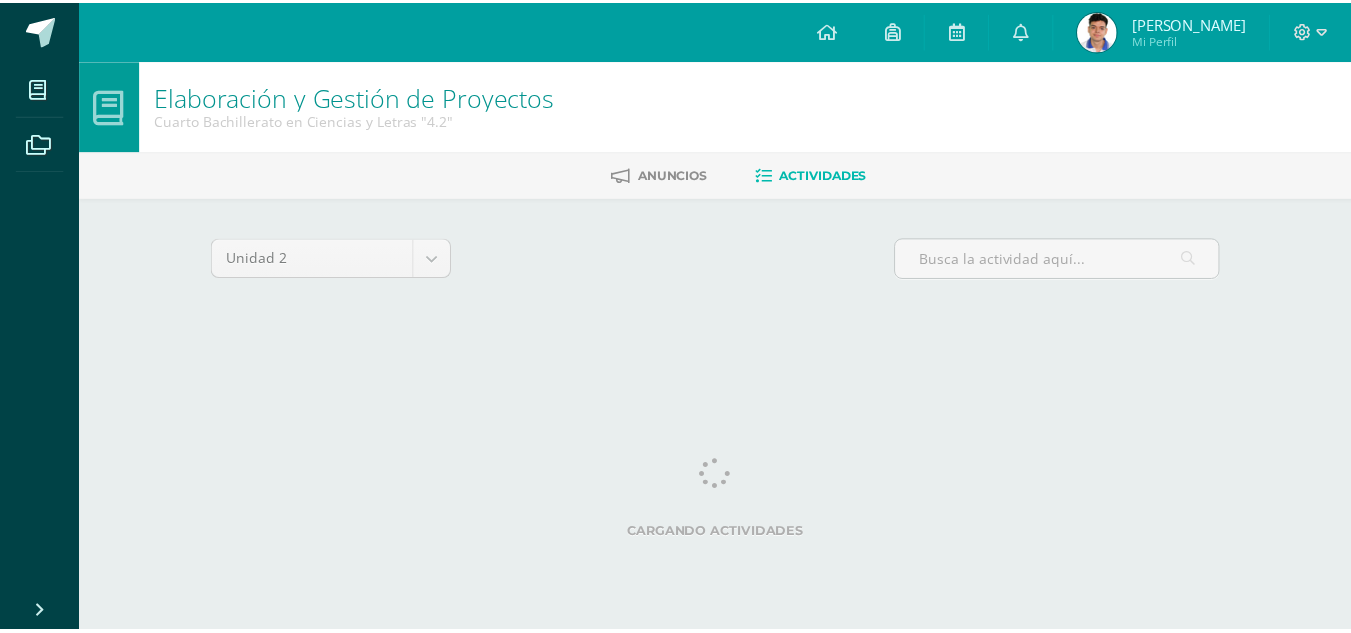 scroll, scrollTop: 0, scrollLeft: 0, axis: both 